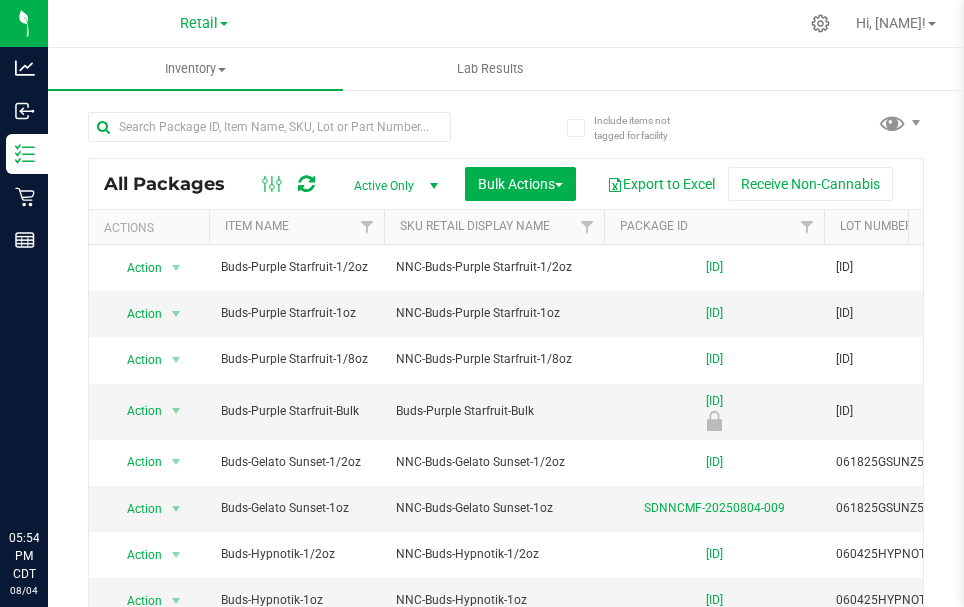 scroll, scrollTop: 0, scrollLeft: 0, axis: both 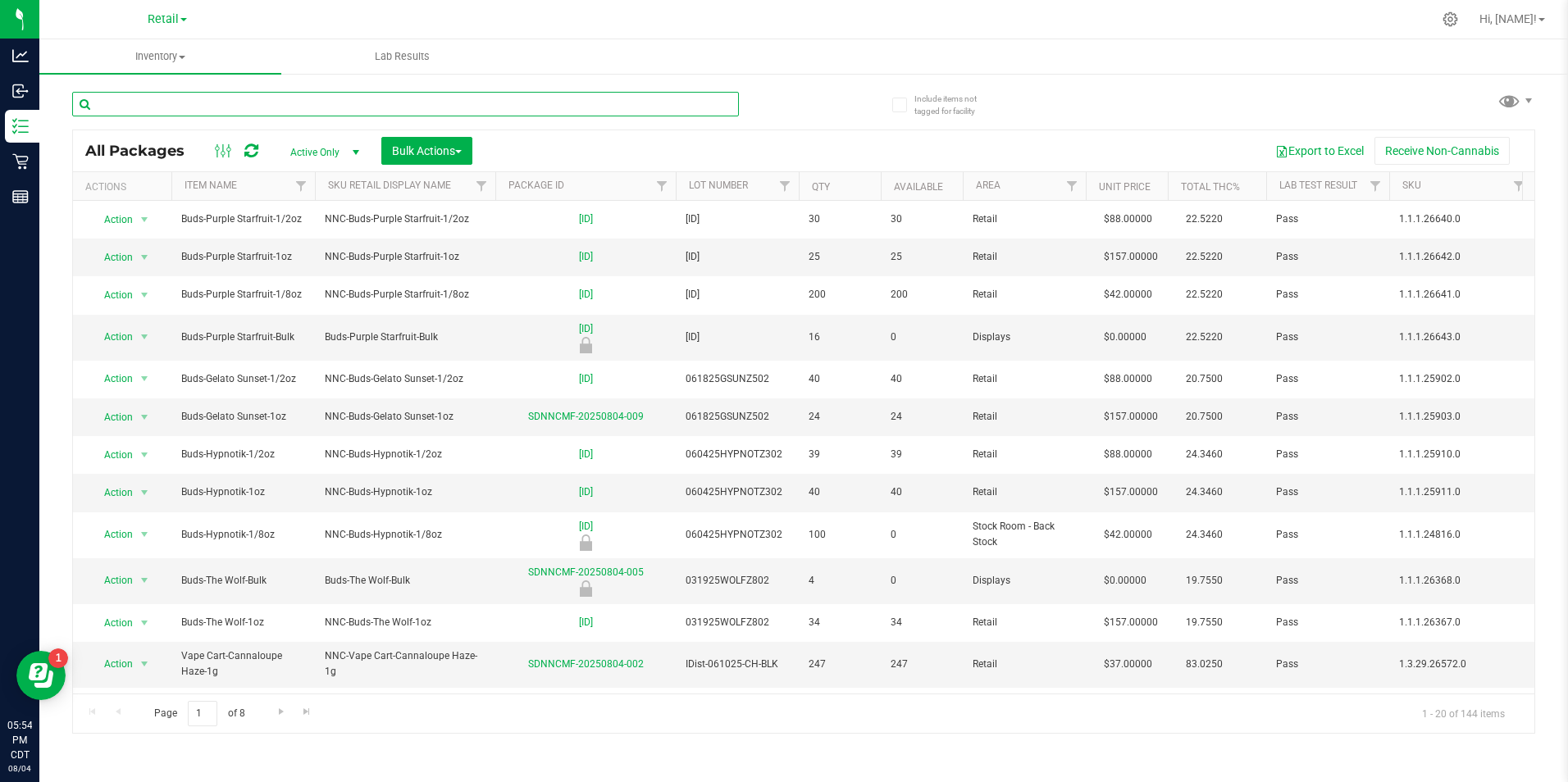 click at bounding box center [405, 104] 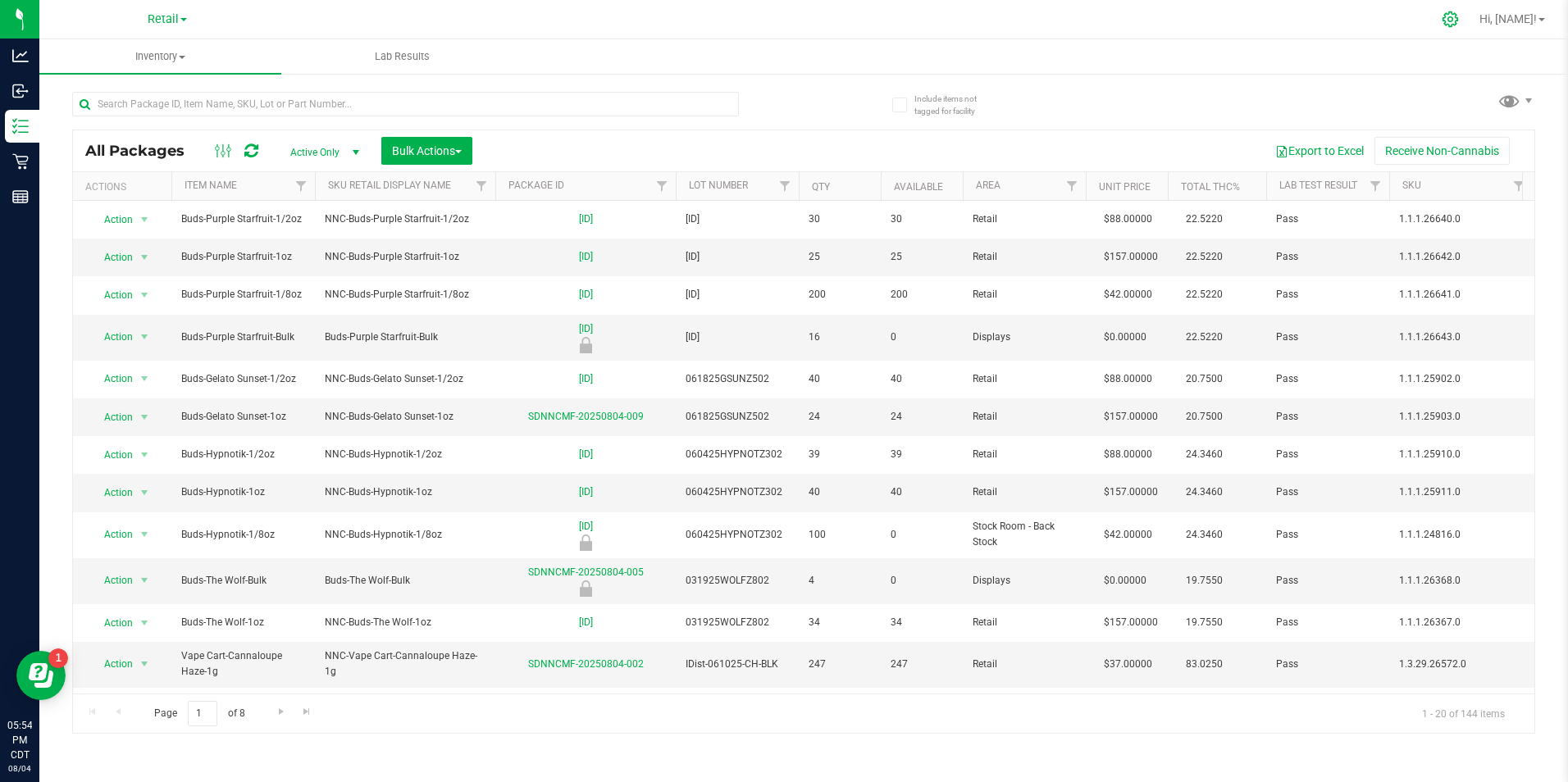 click 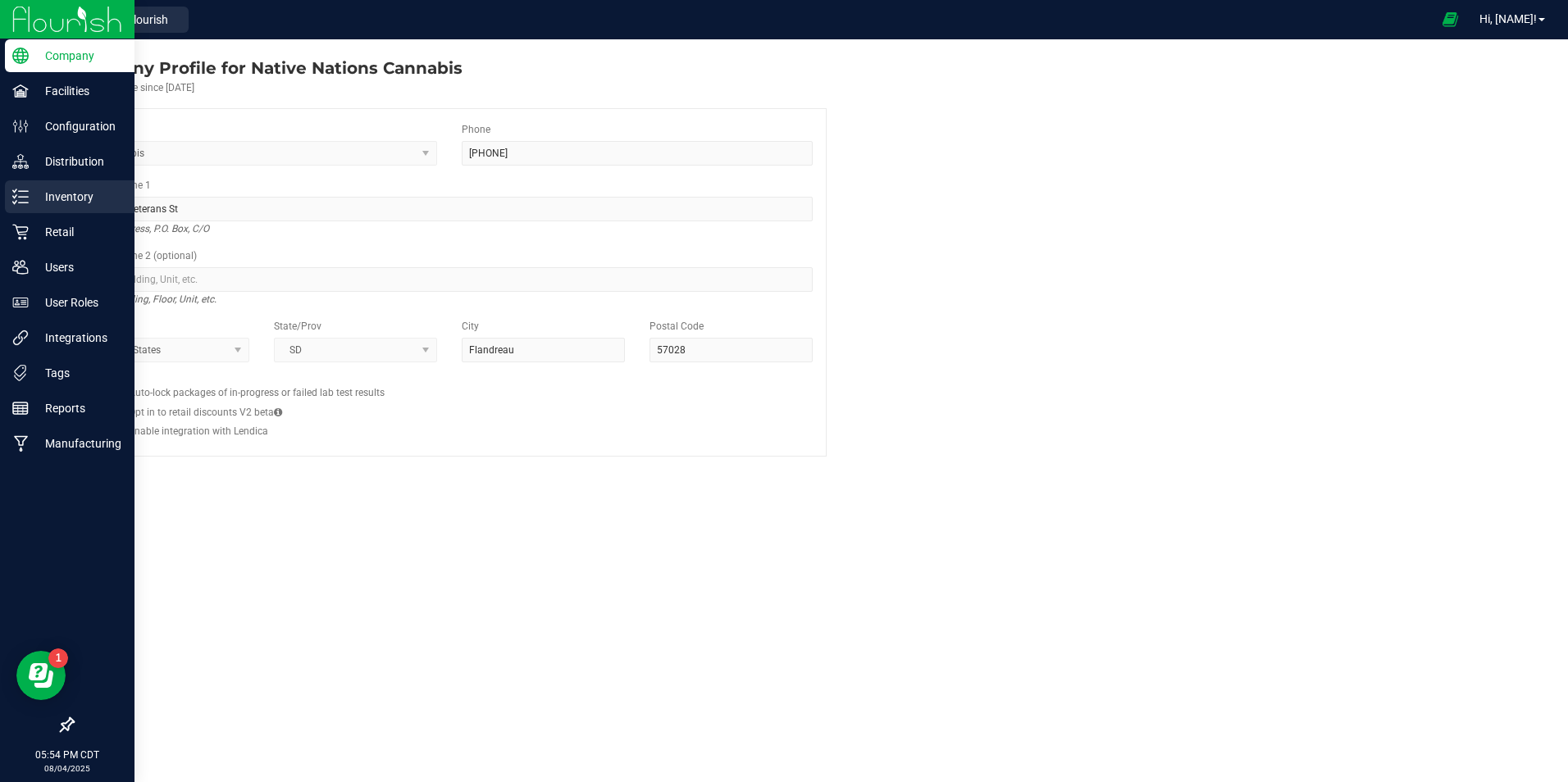 click on "Inventory" at bounding box center [78, 197] 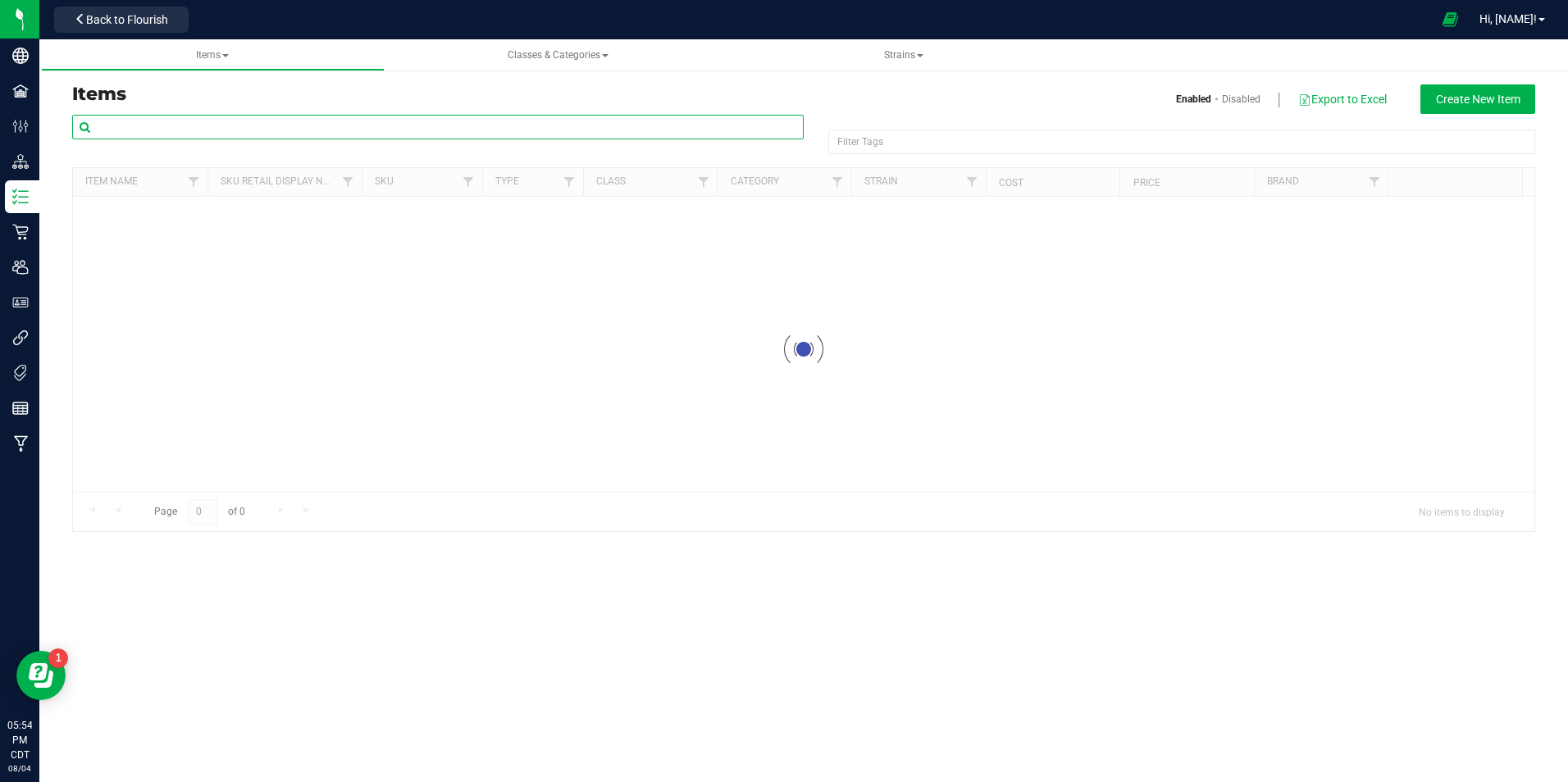 click at bounding box center (438, 127) 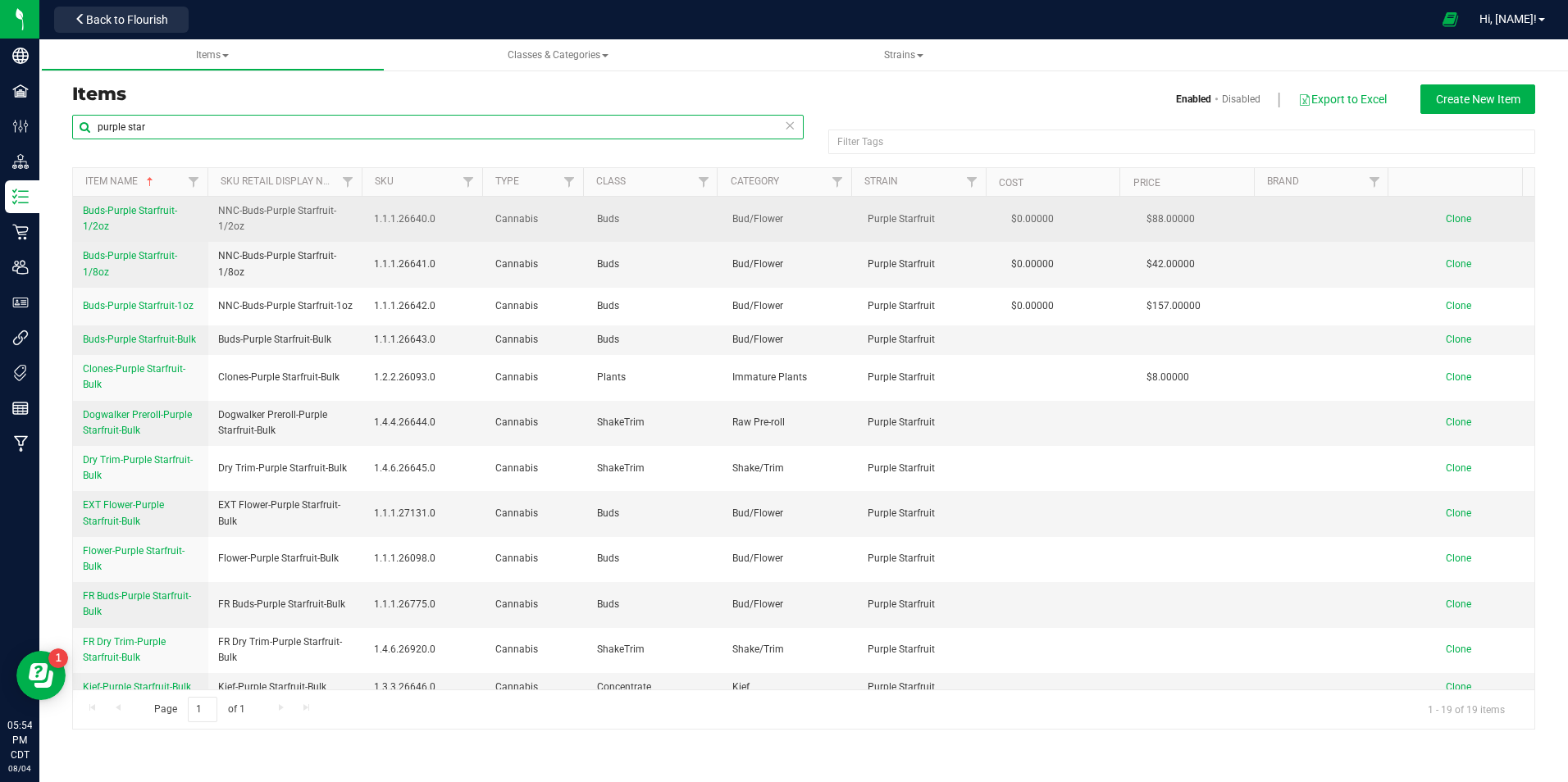 type on "purple star" 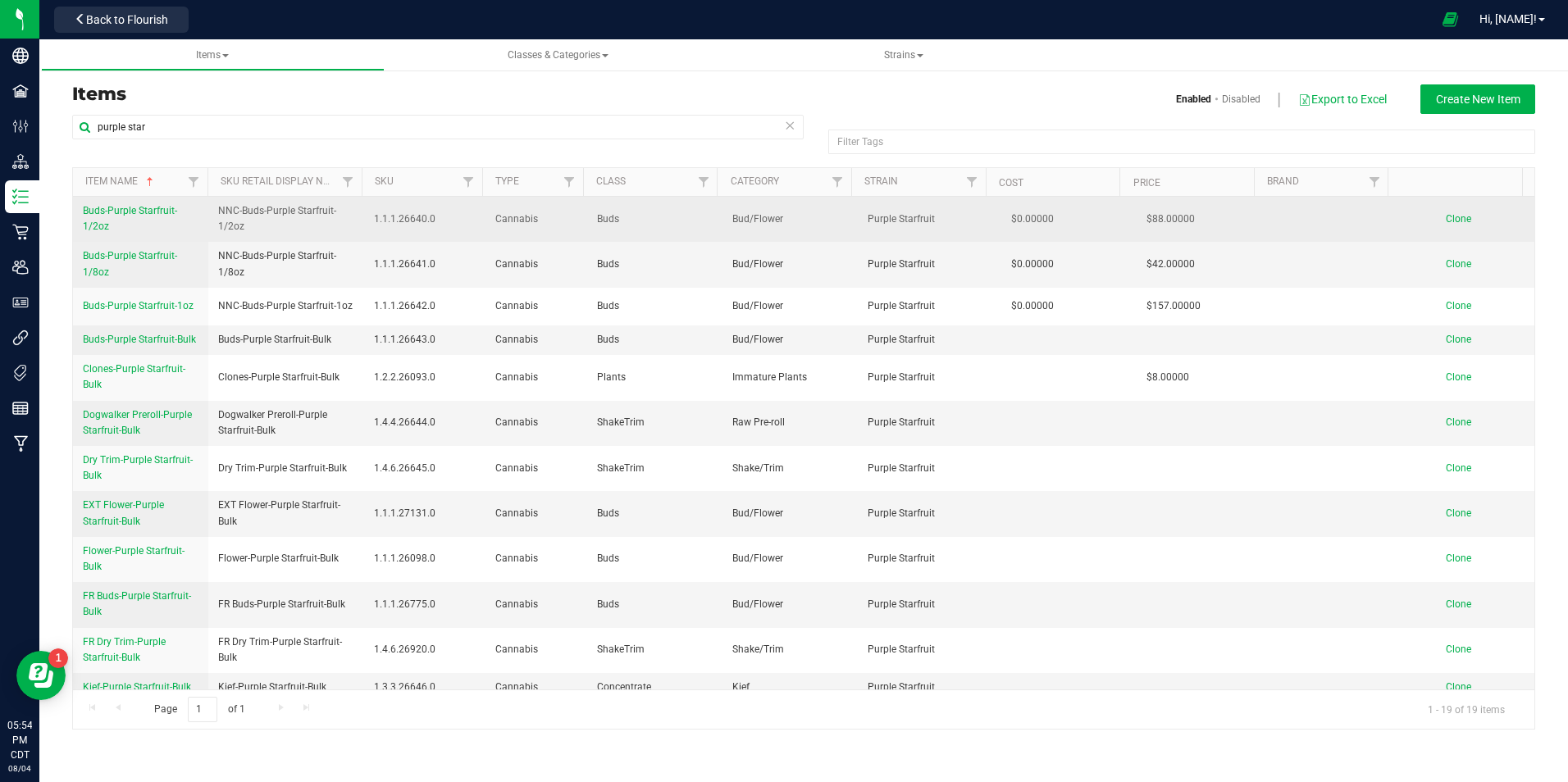 click on "Buds-Purple Starfruit-1/2oz" at bounding box center [140, 219] 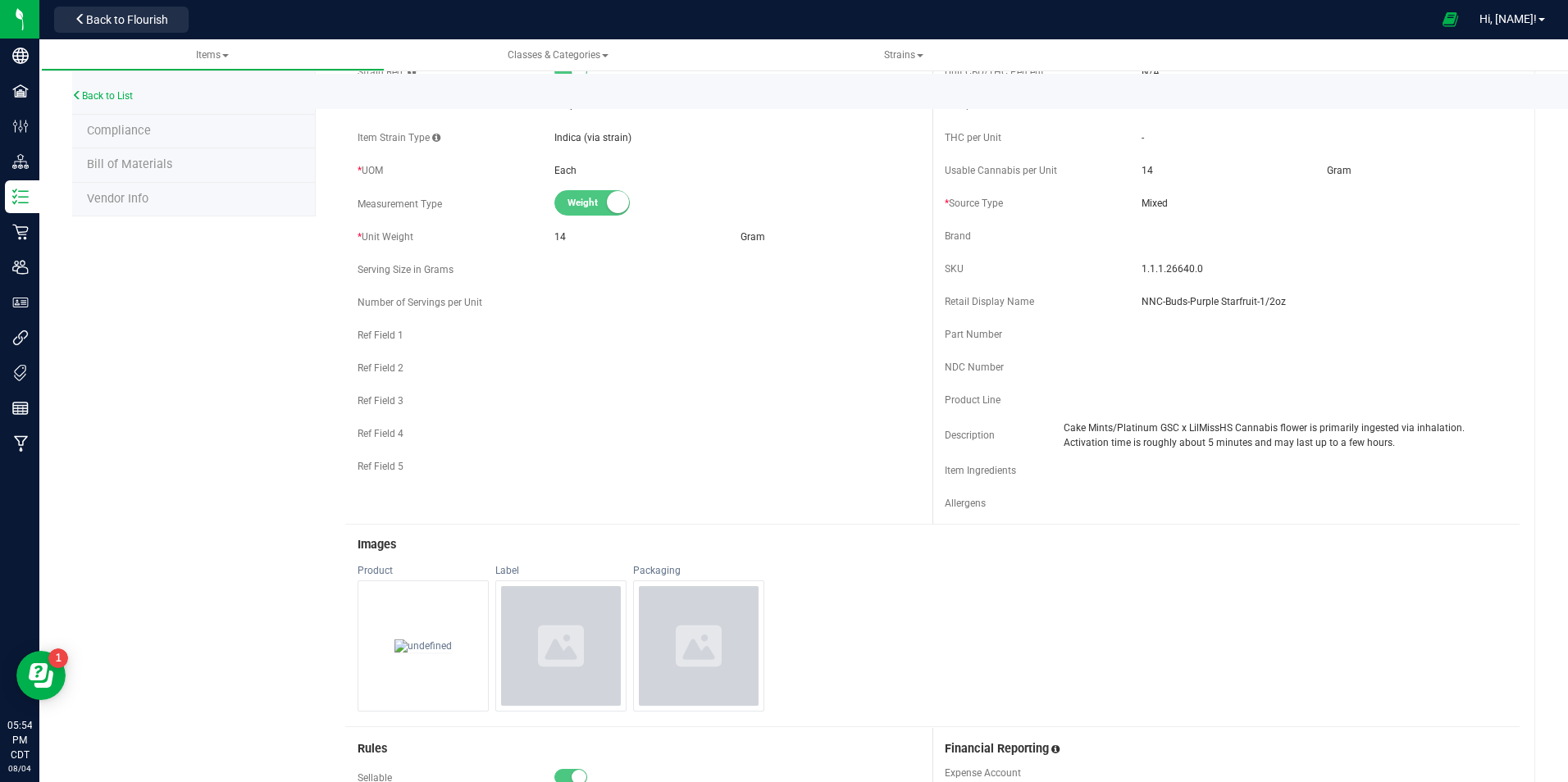 scroll, scrollTop: 0, scrollLeft: 0, axis: both 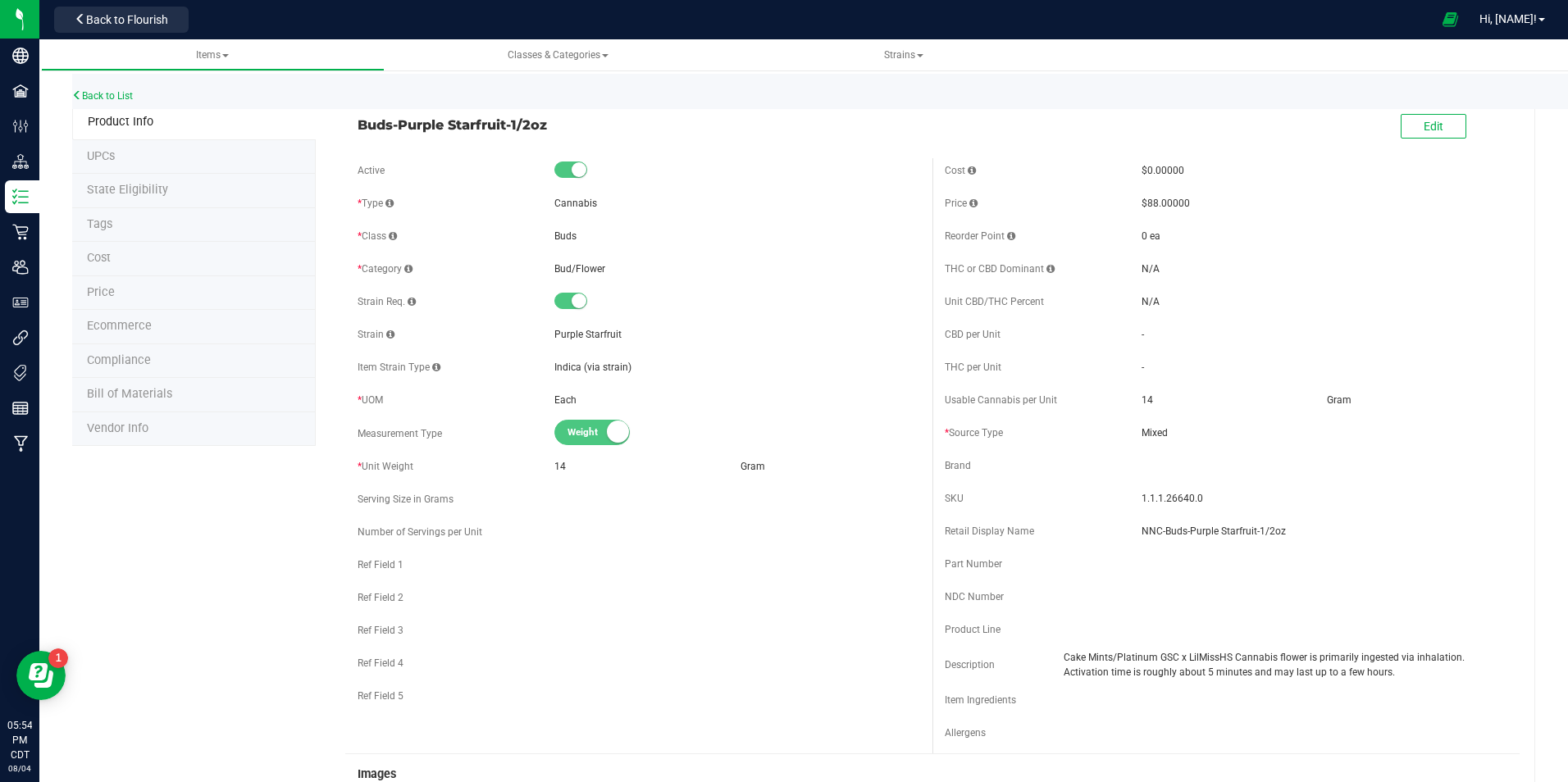 click on "Tags" at bounding box center [194, 225] 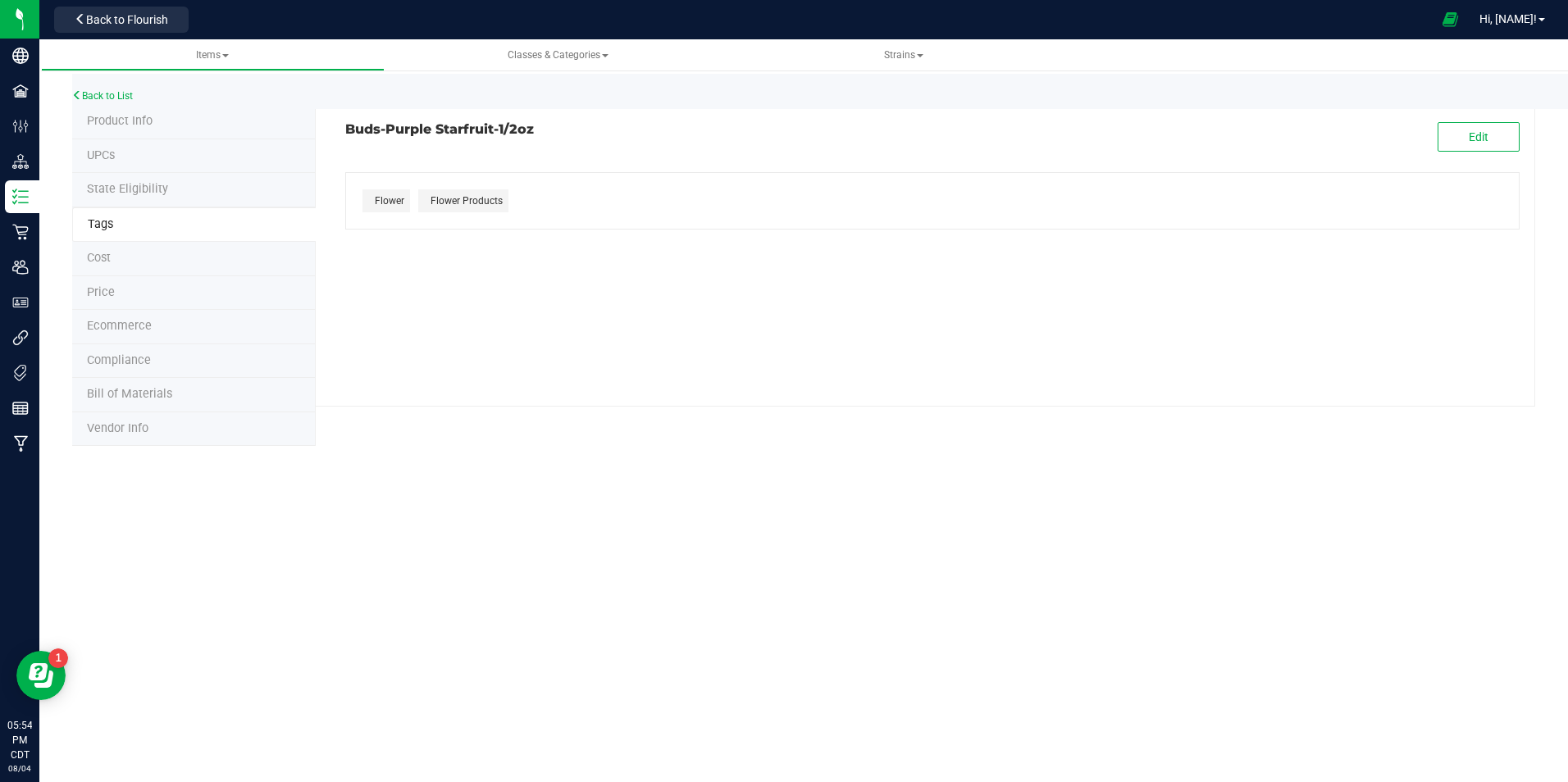 click on "Cost" at bounding box center (194, 259) 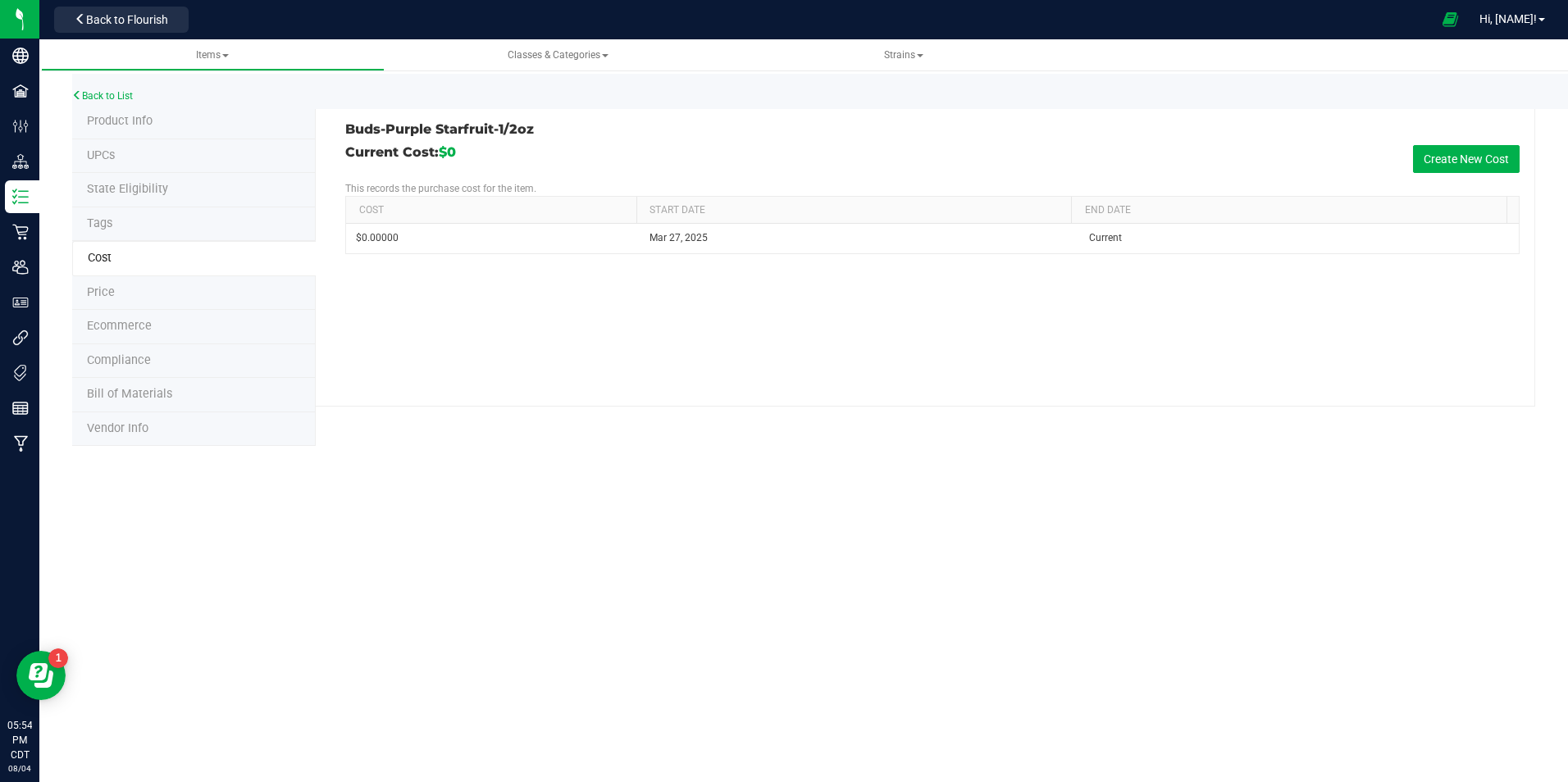 click on "Price" at bounding box center (194, 293) 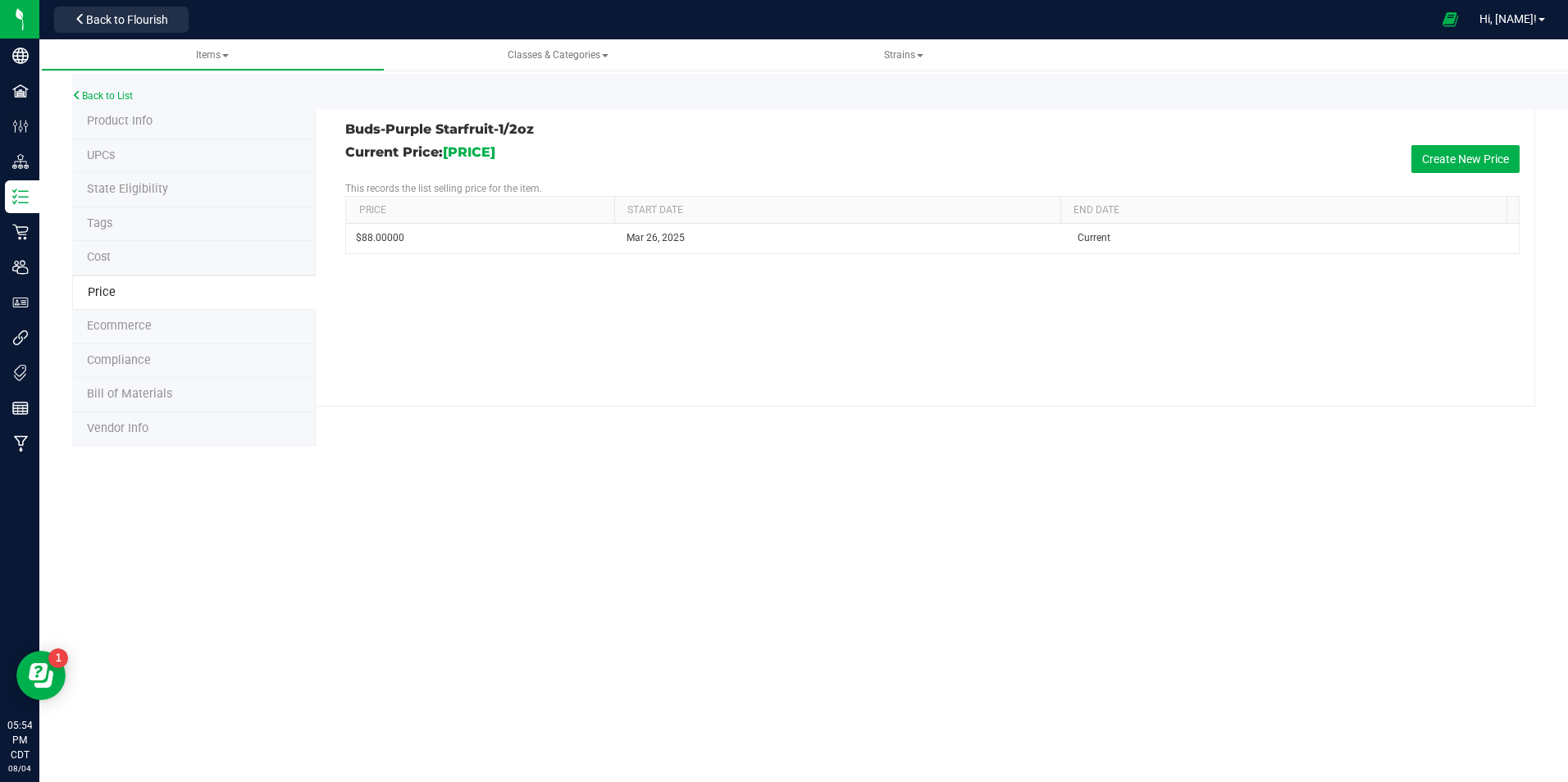 click on "Ecommerce" at bounding box center (194, 327) 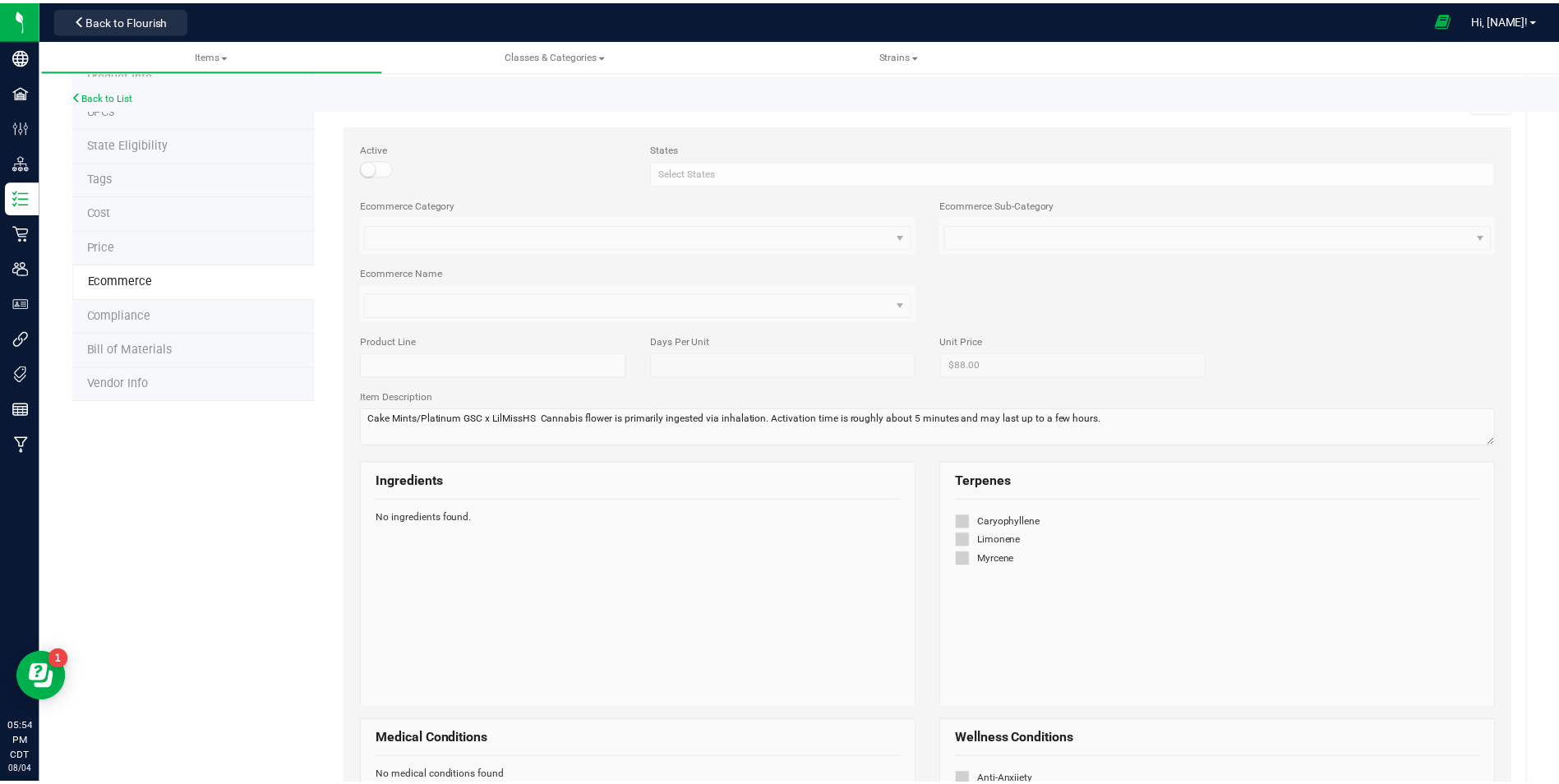 scroll, scrollTop: 0, scrollLeft: 0, axis: both 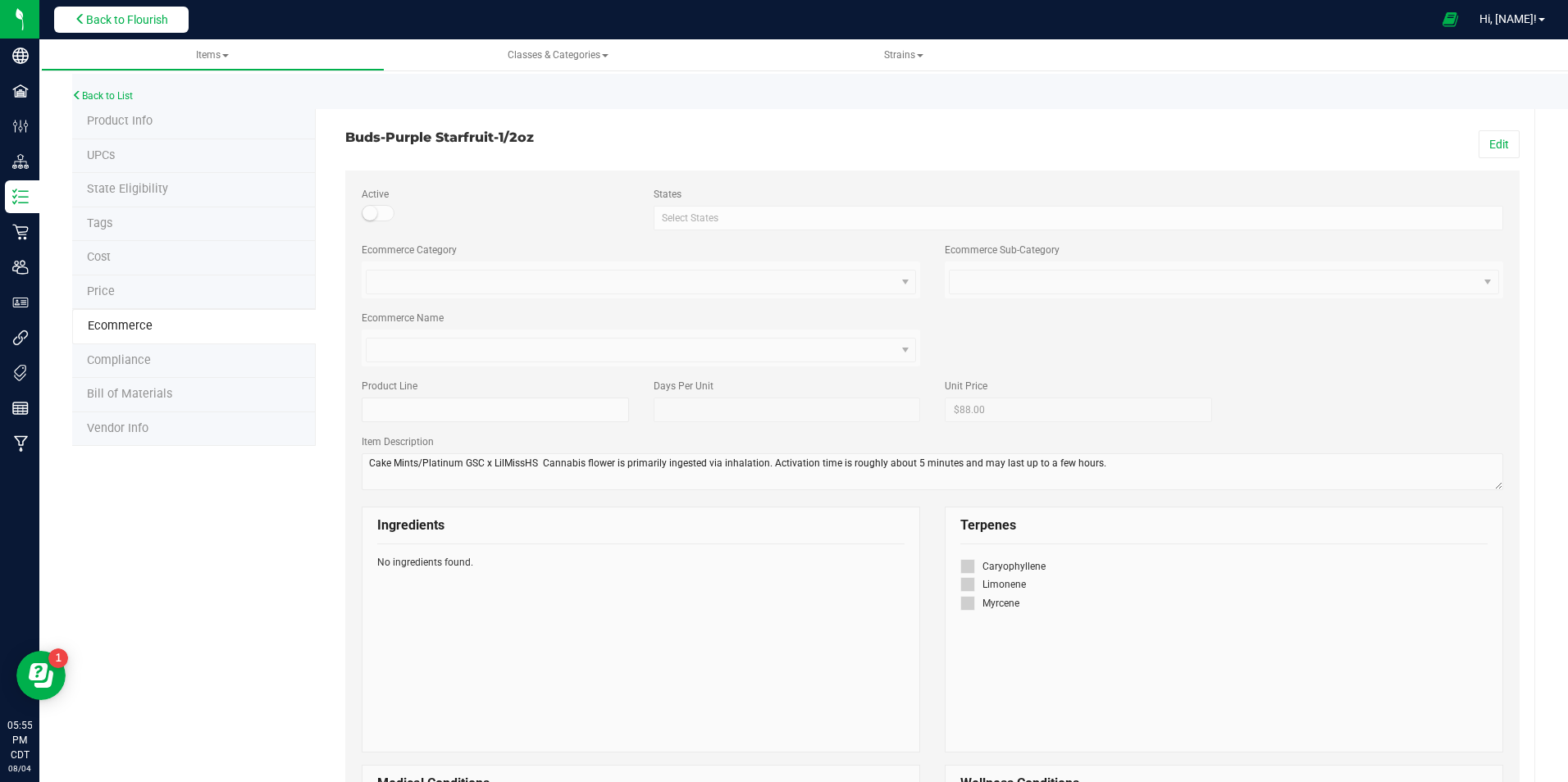click on "Back to Flourish" at bounding box center [121, 20] 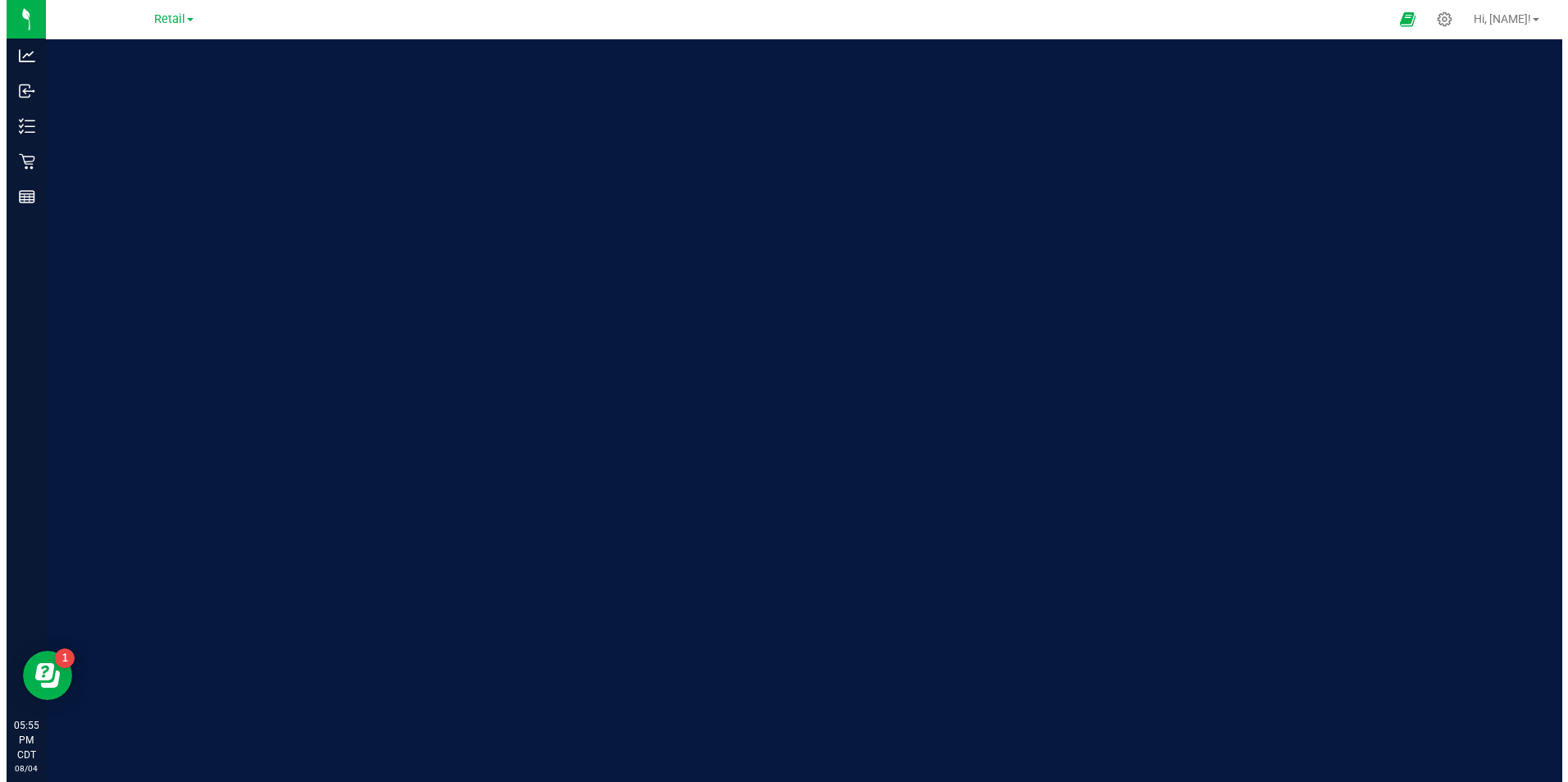 scroll, scrollTop: 0, scrollLeft: 0, axis: both 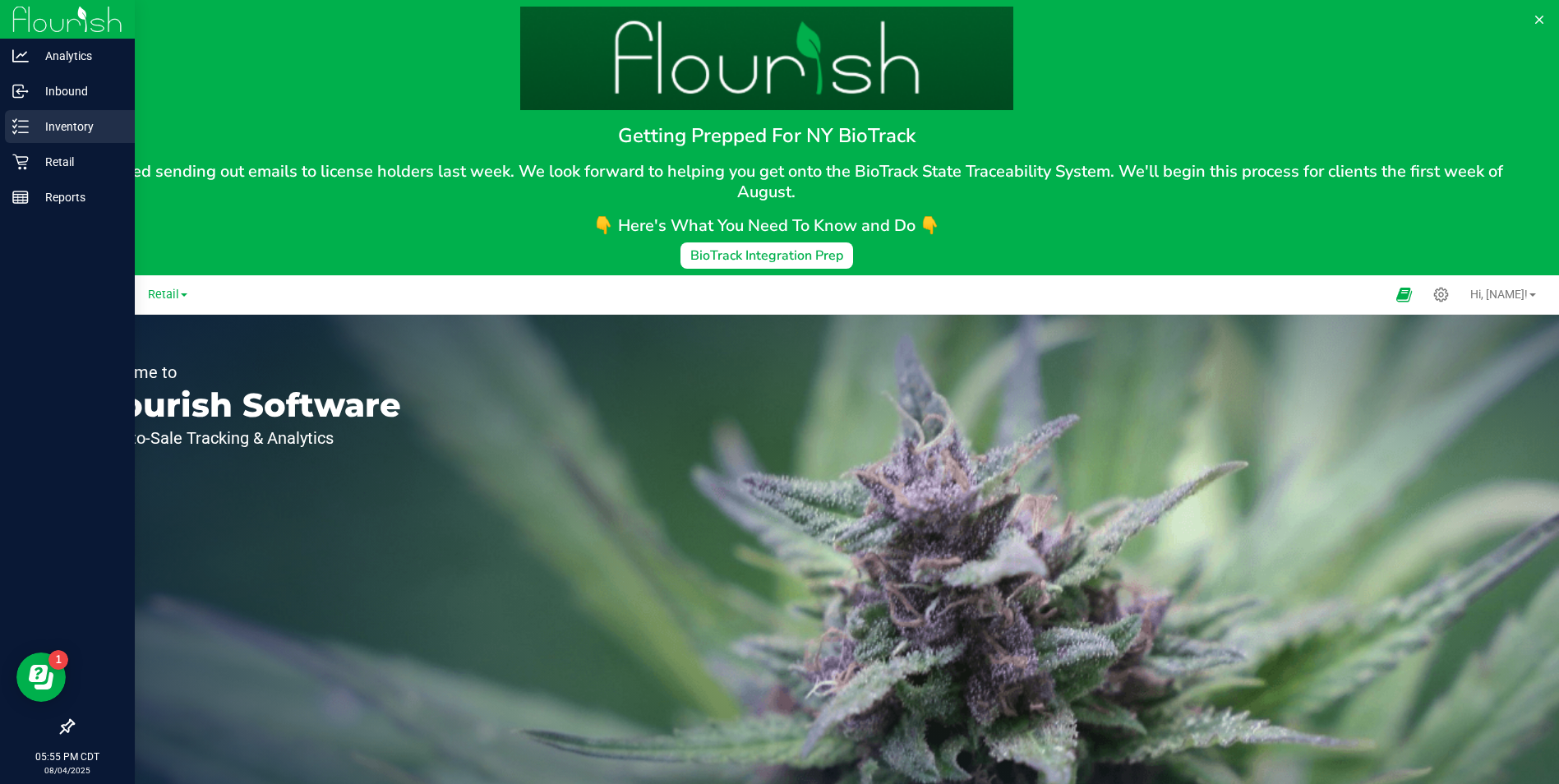 click on "Inventory" at bounding box center [78, 127] 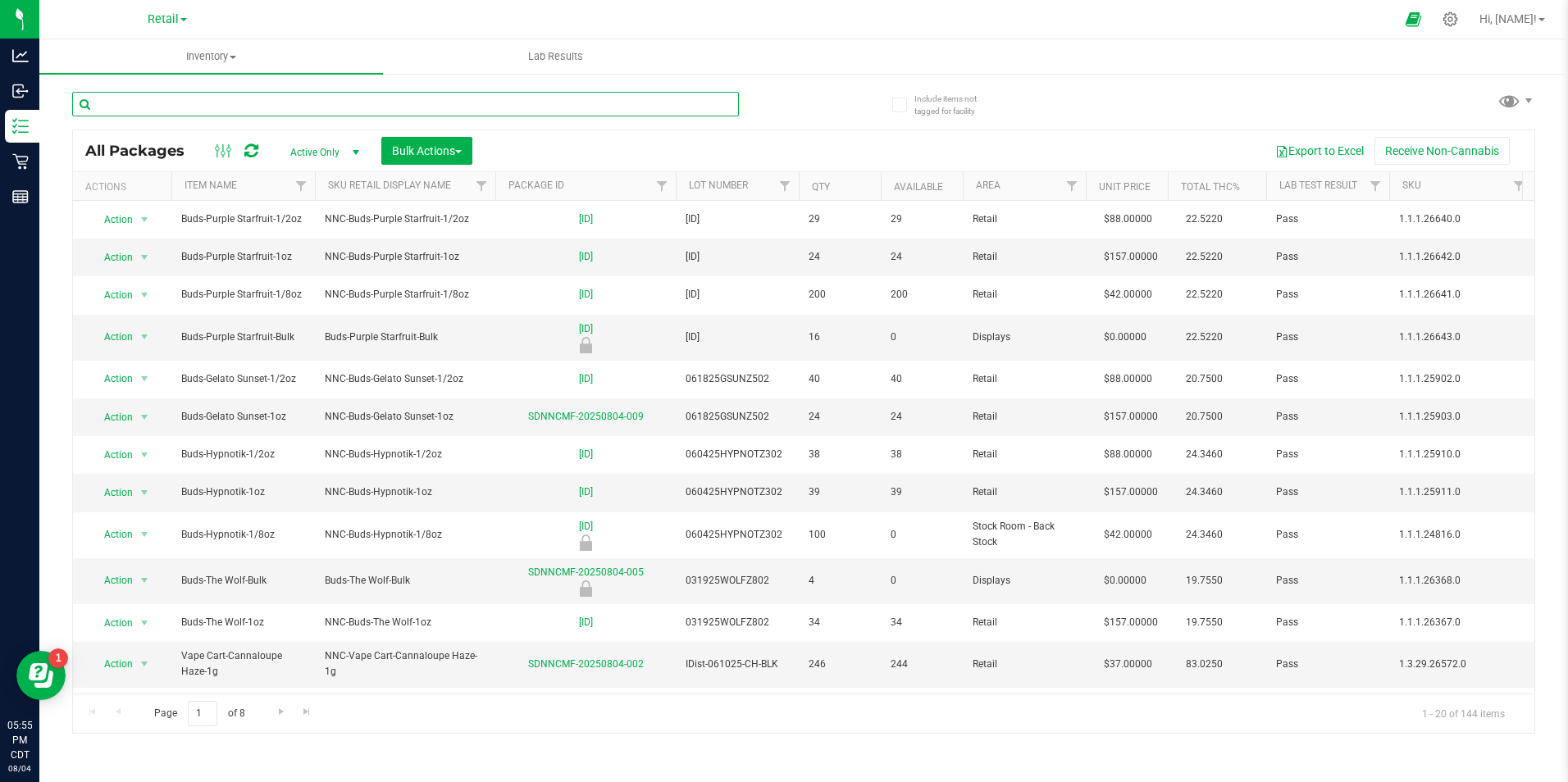 click at bounding box center [405, 104] 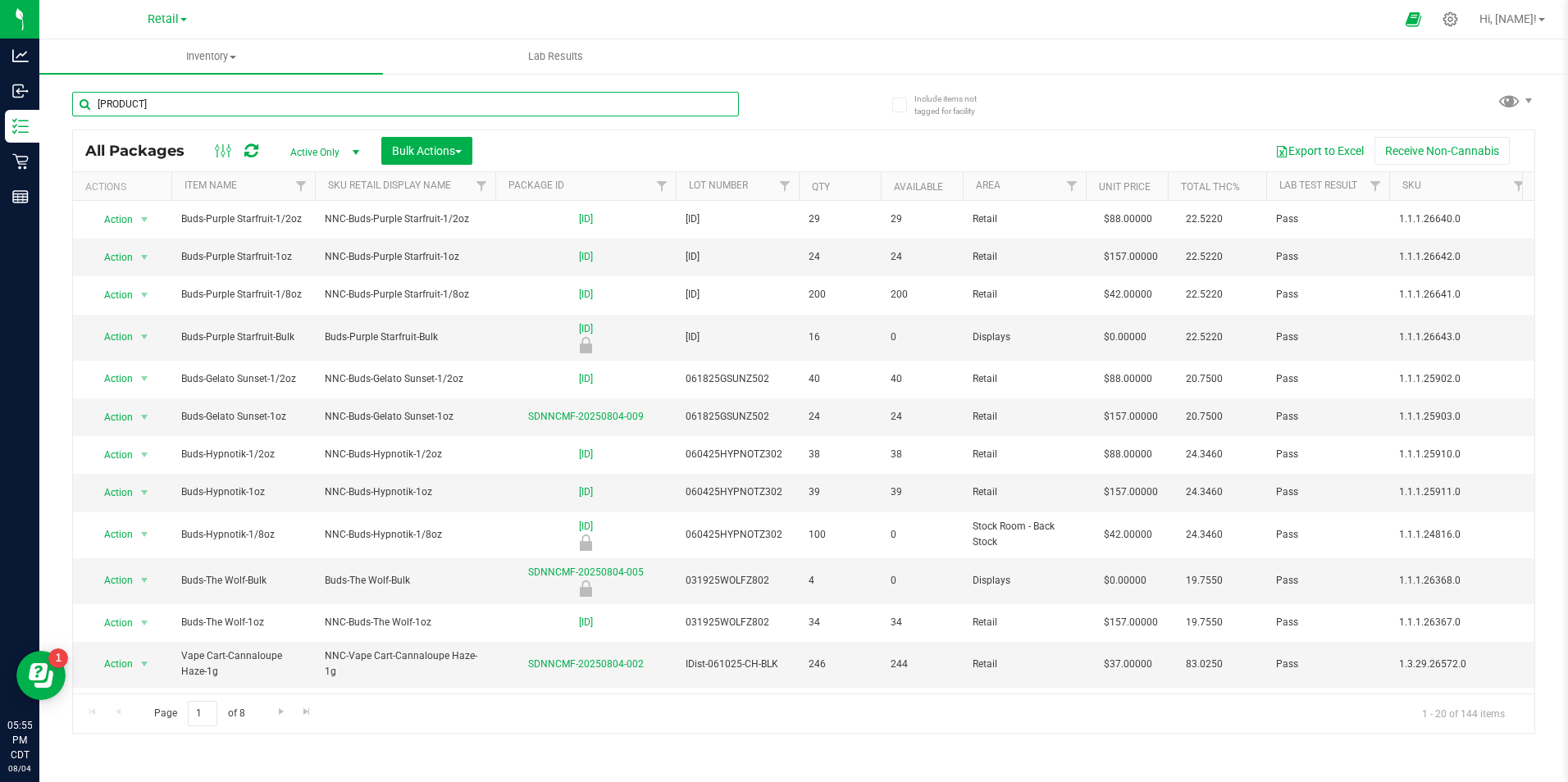 type on "preroll pack-" 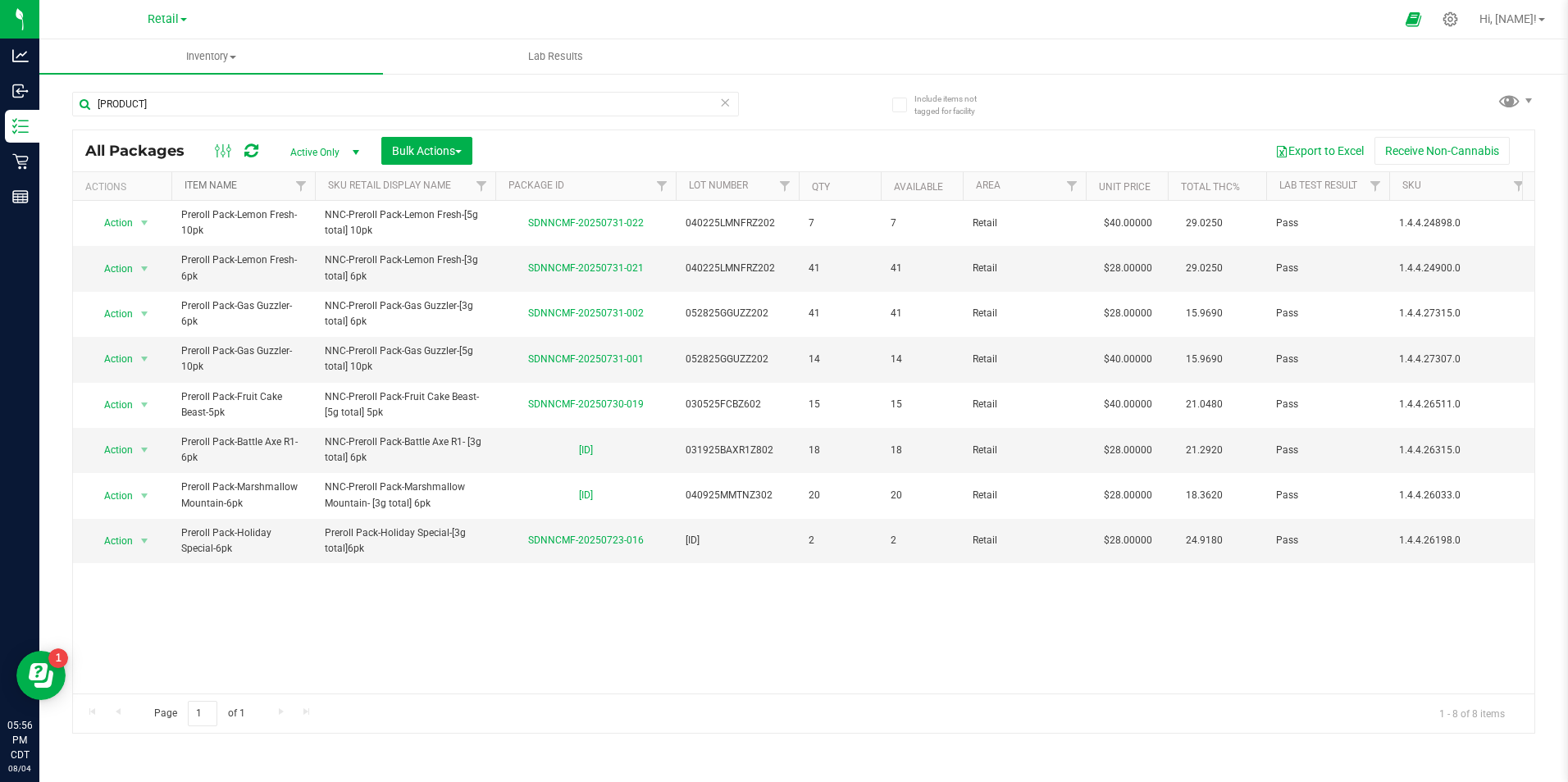 click on "Item Name" at bounding box center [211, 185] 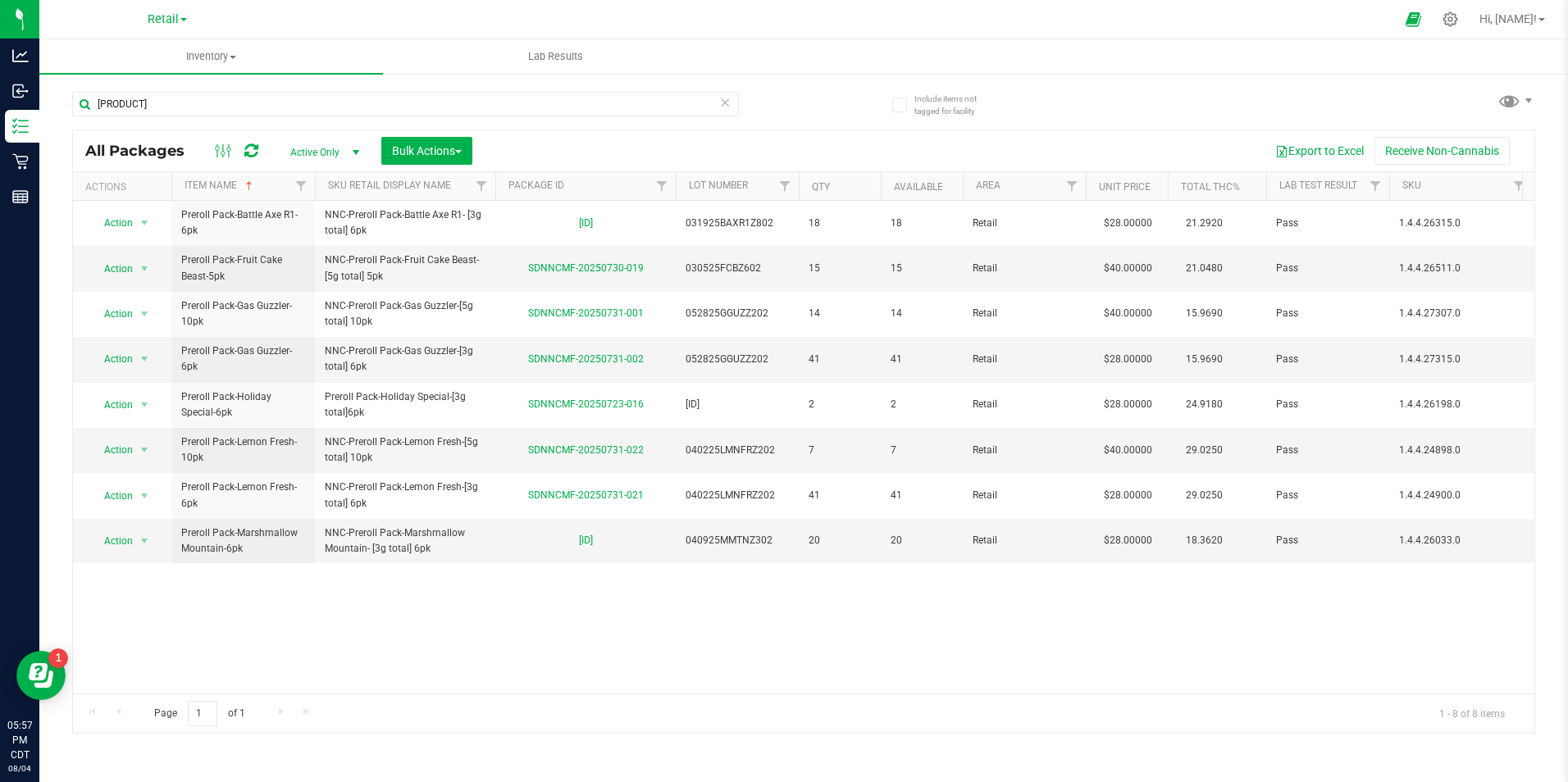 click at bounding box center [726, 102] 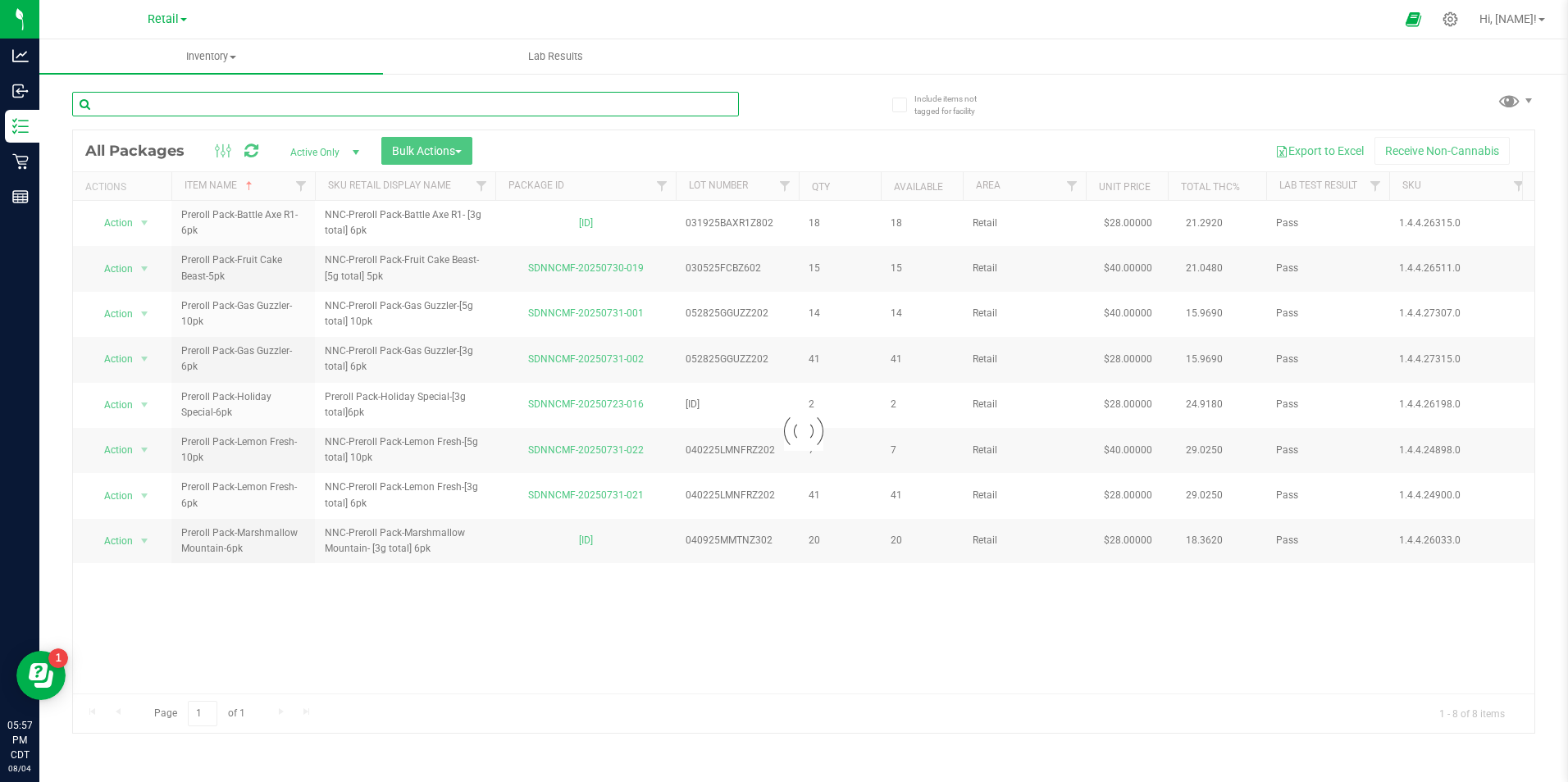 click at bounding box center [405, 104] 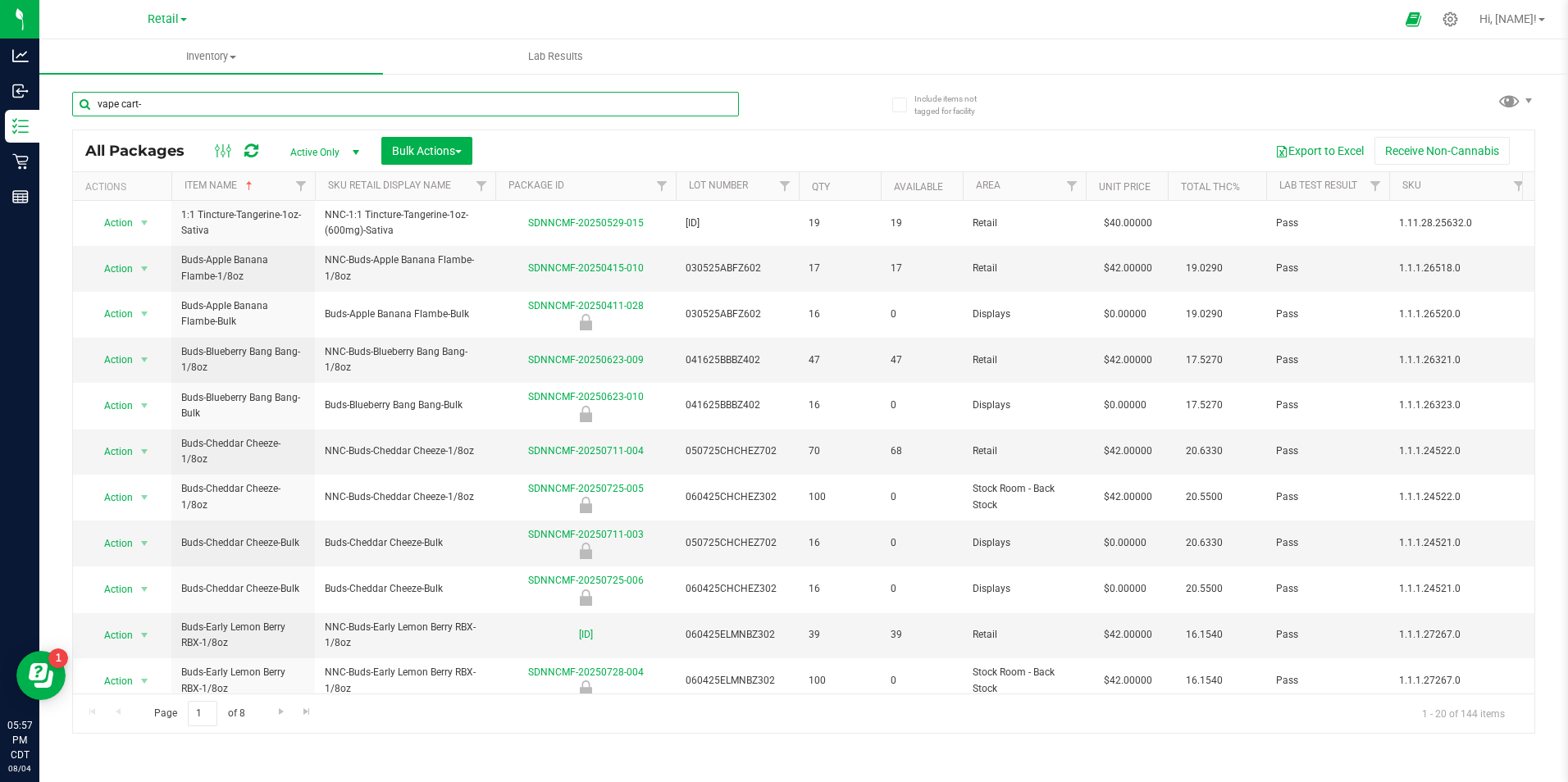 type on "vape cart-" 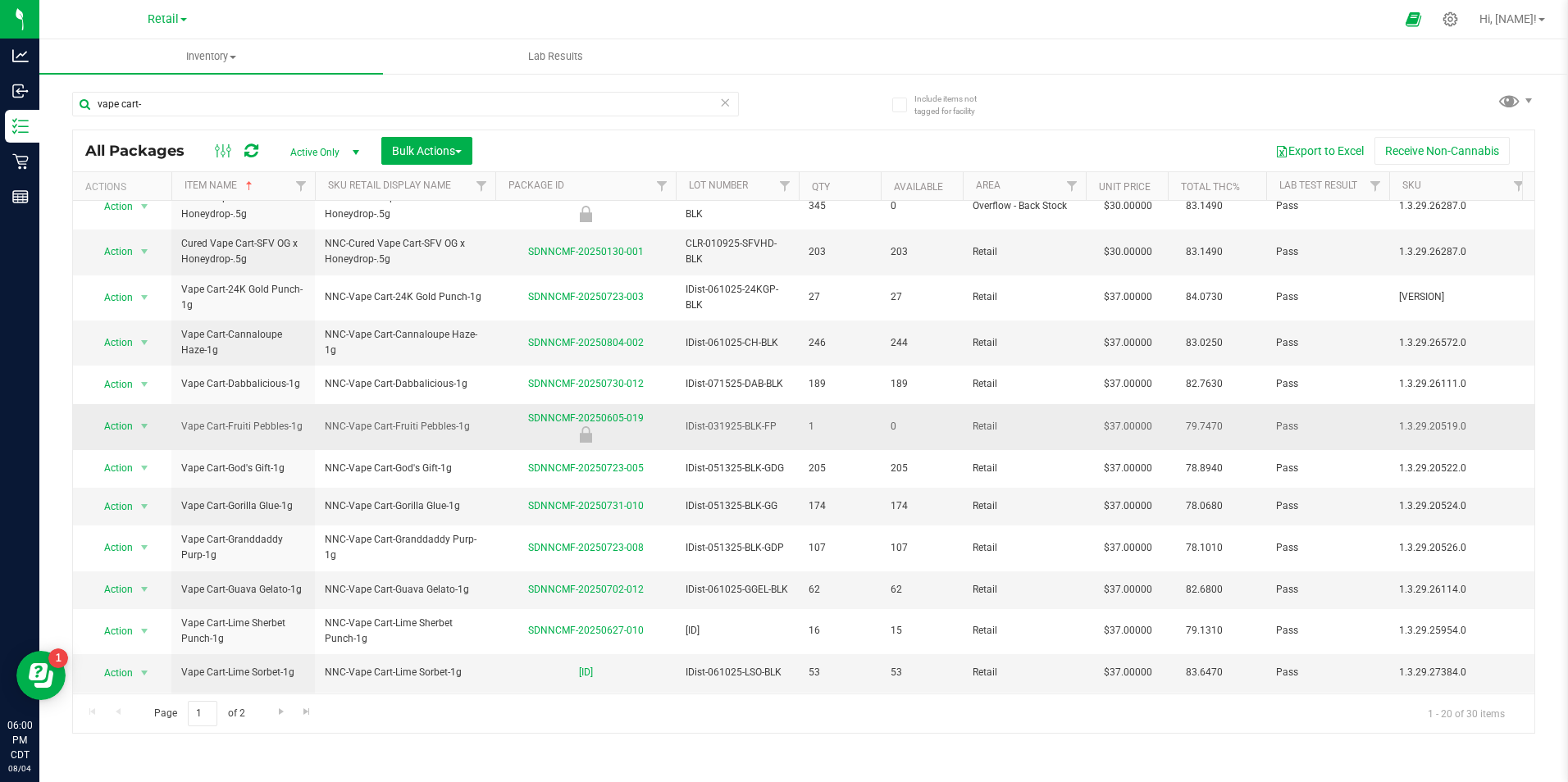 scroll, scrollTop: 376, scrollLeft: 0, axis: vertical 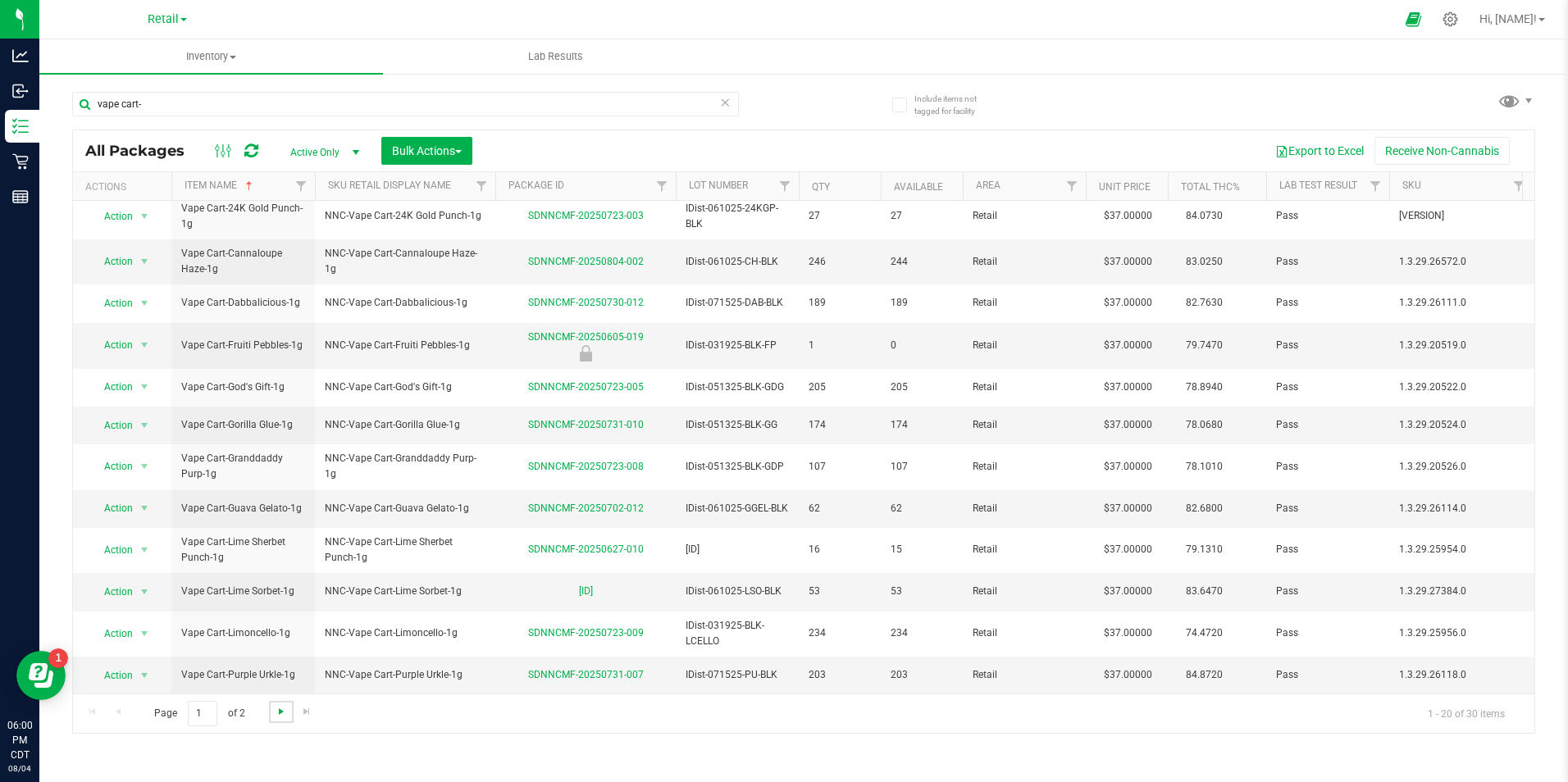 click at bounding box center [281, 712] 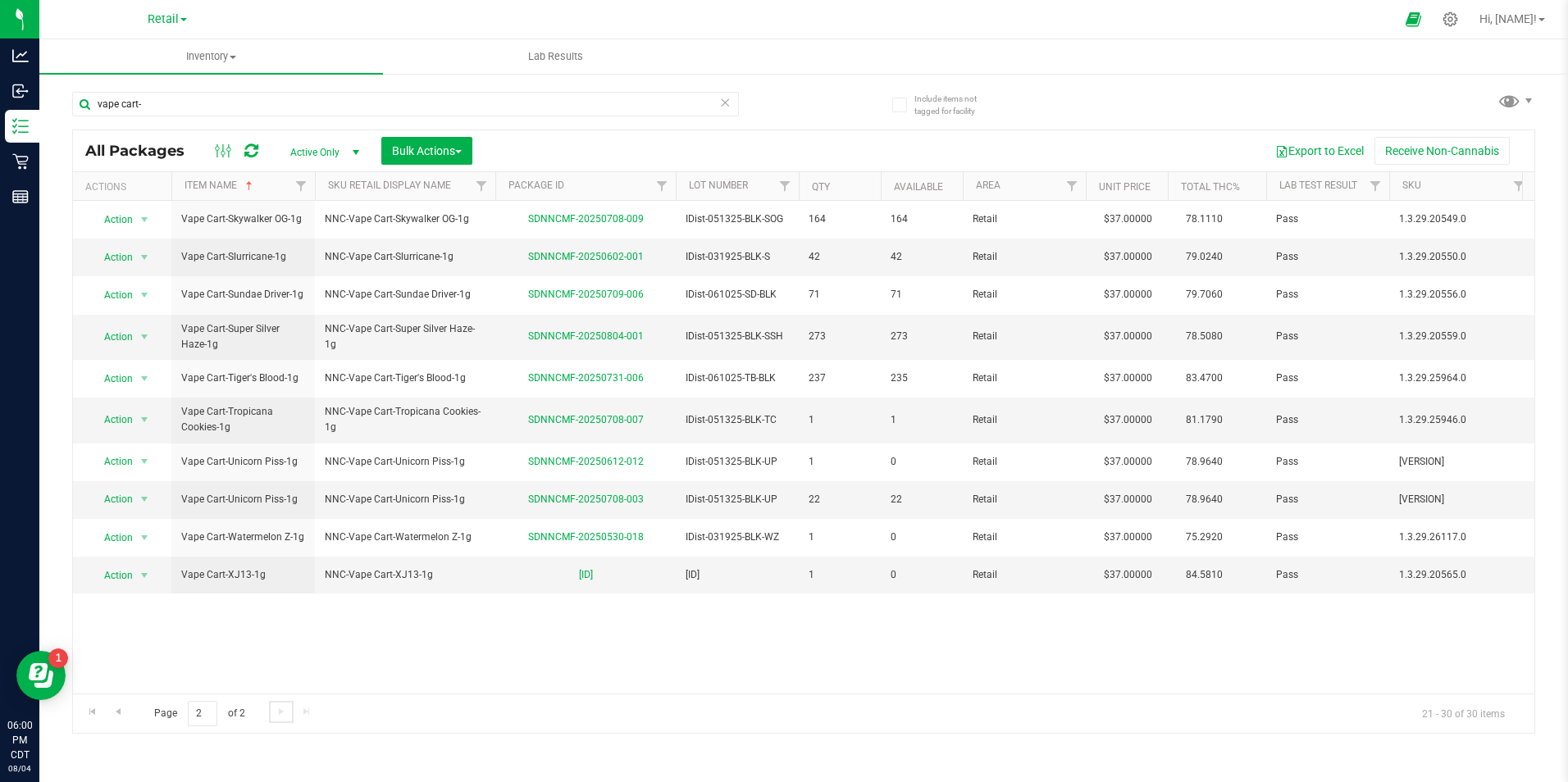 scroll, scrollTop: 0, scrollLeft: 0, axis: both 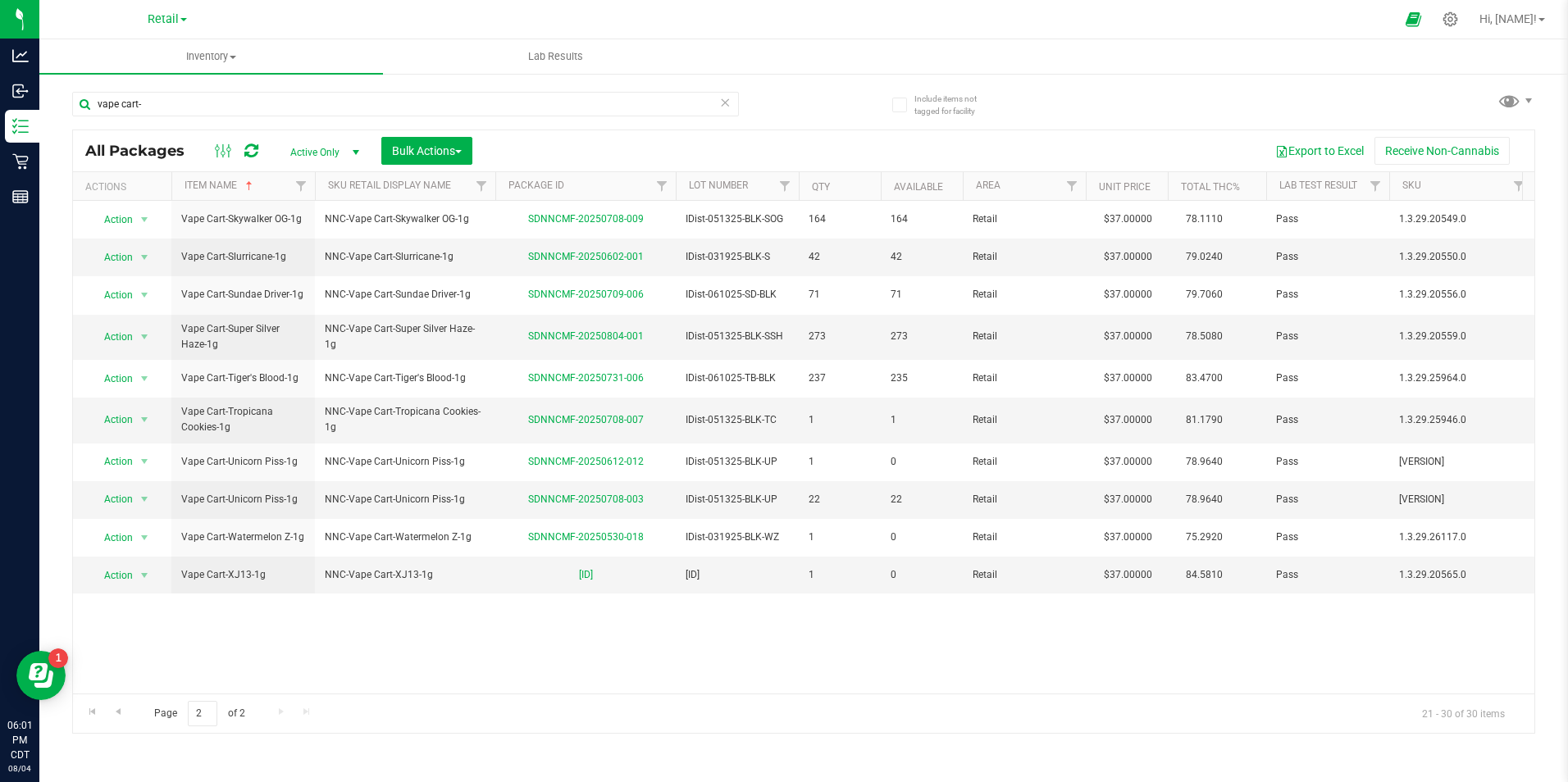 click at bounding box center (726, 102) 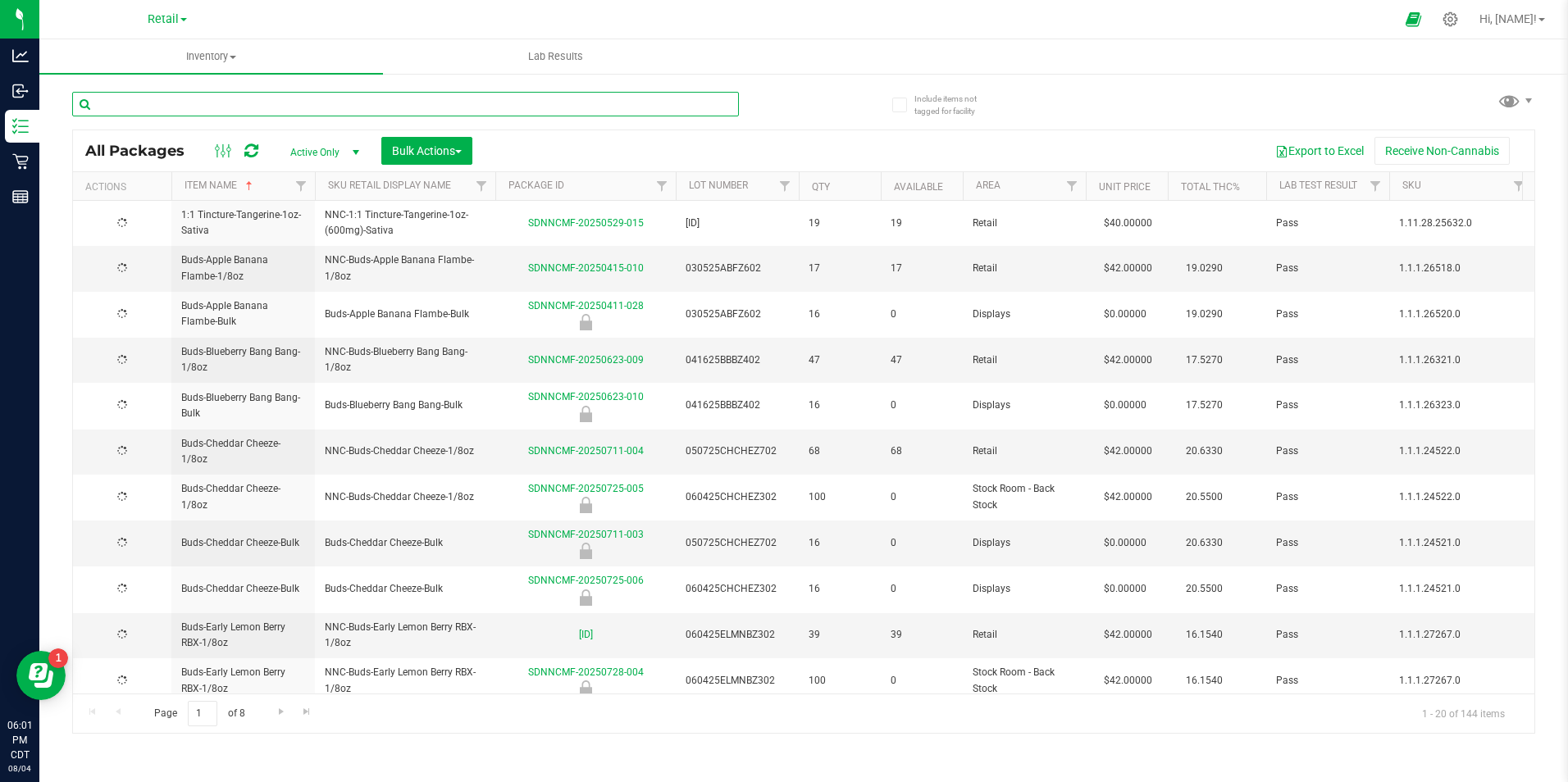 click at bounding box center [405, 104] 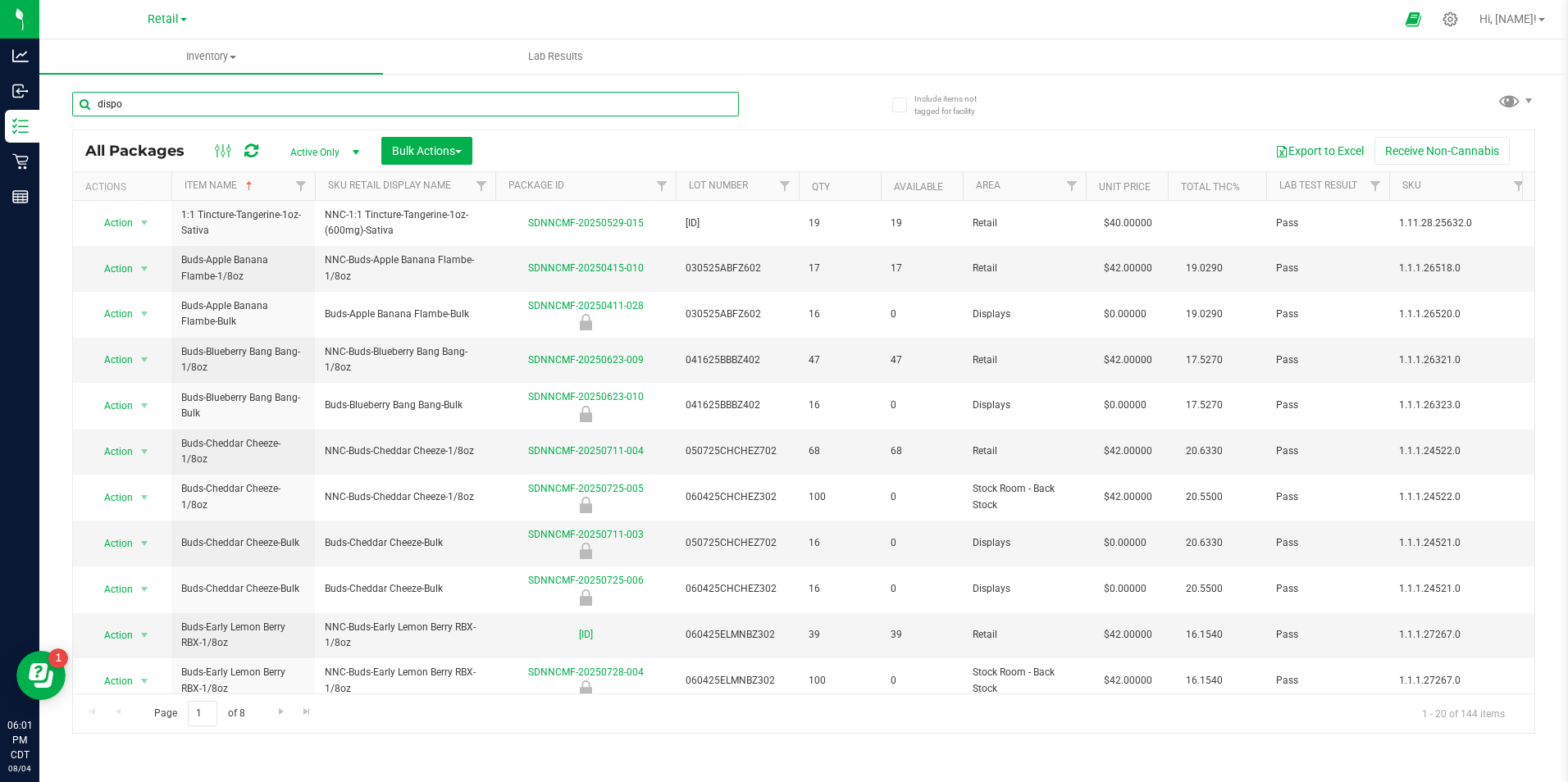 type on "dispo" 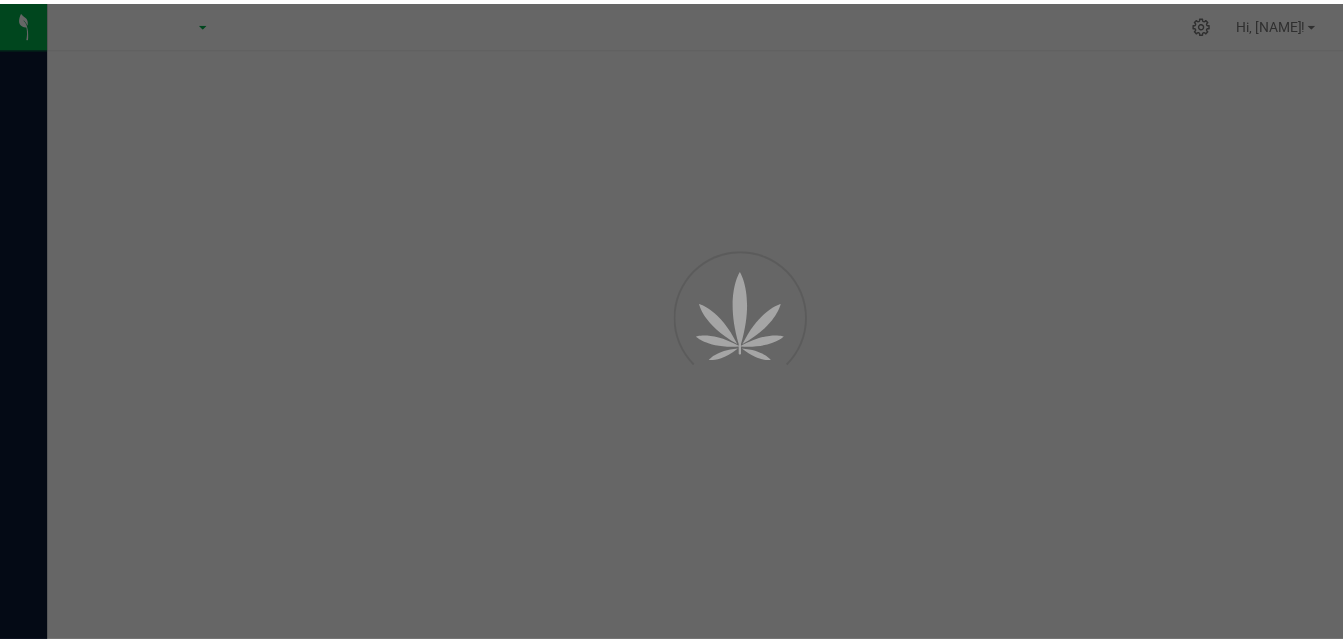scroll, scrollTop: 0, scrollLeft: 0, axis: both 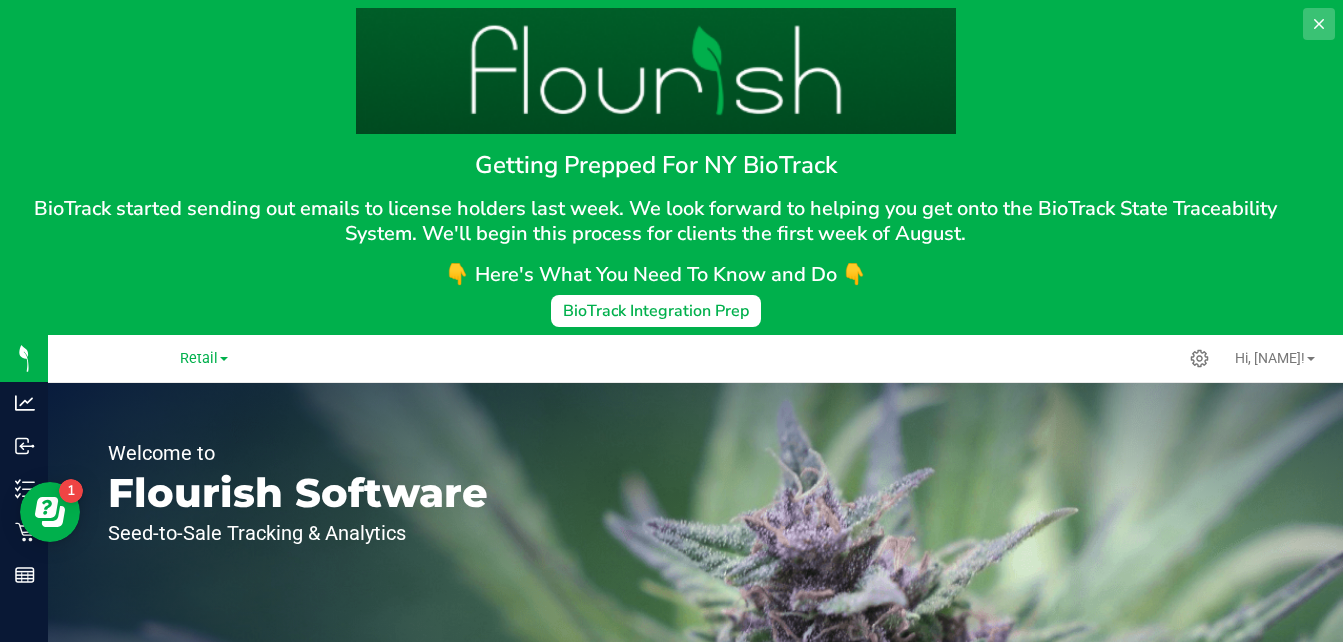 click 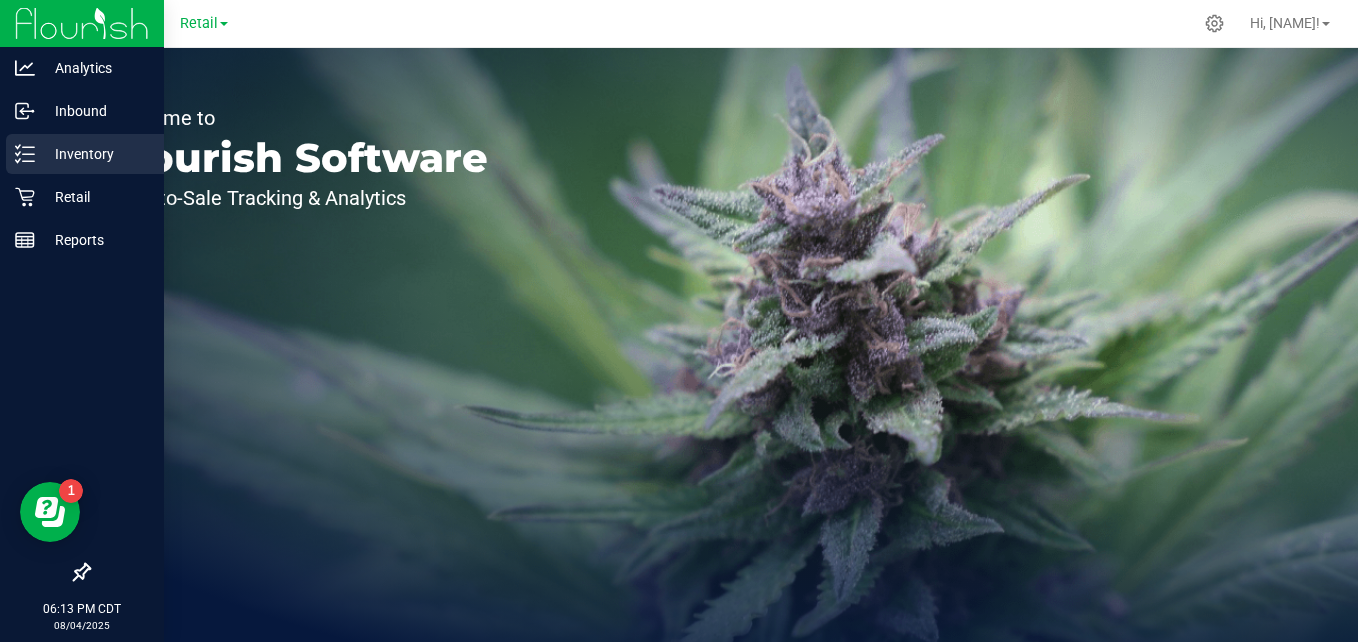 click 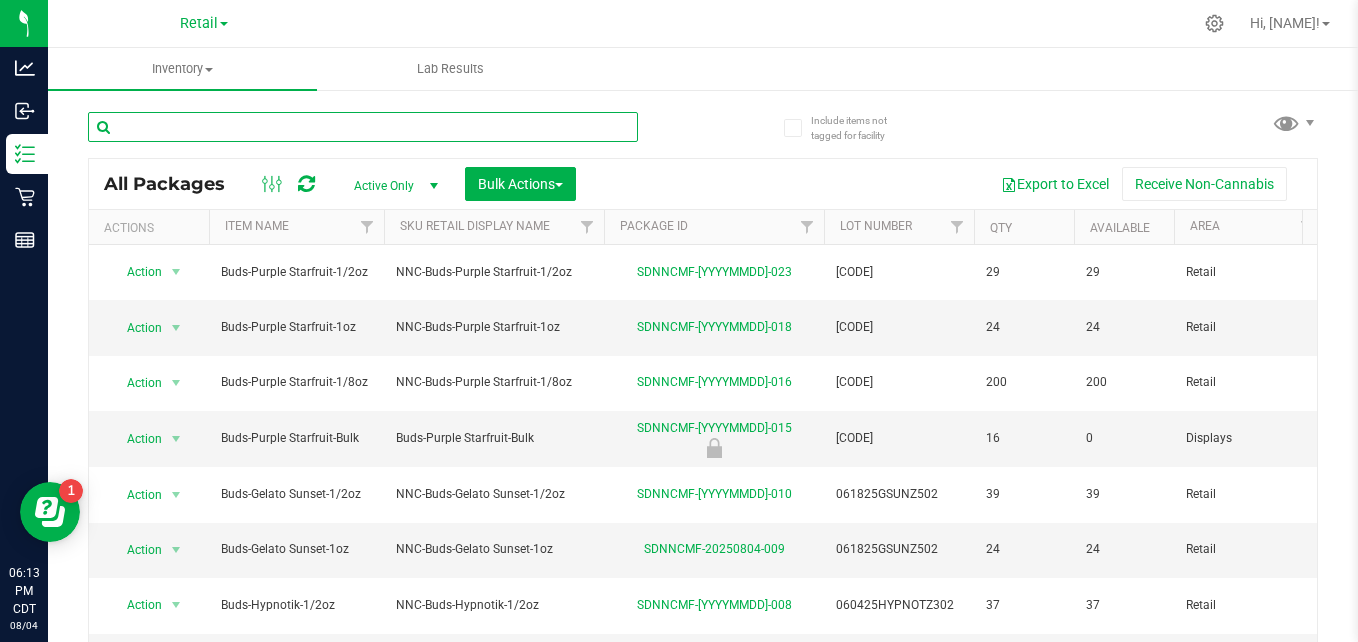 click at bounding box center (363, 127) 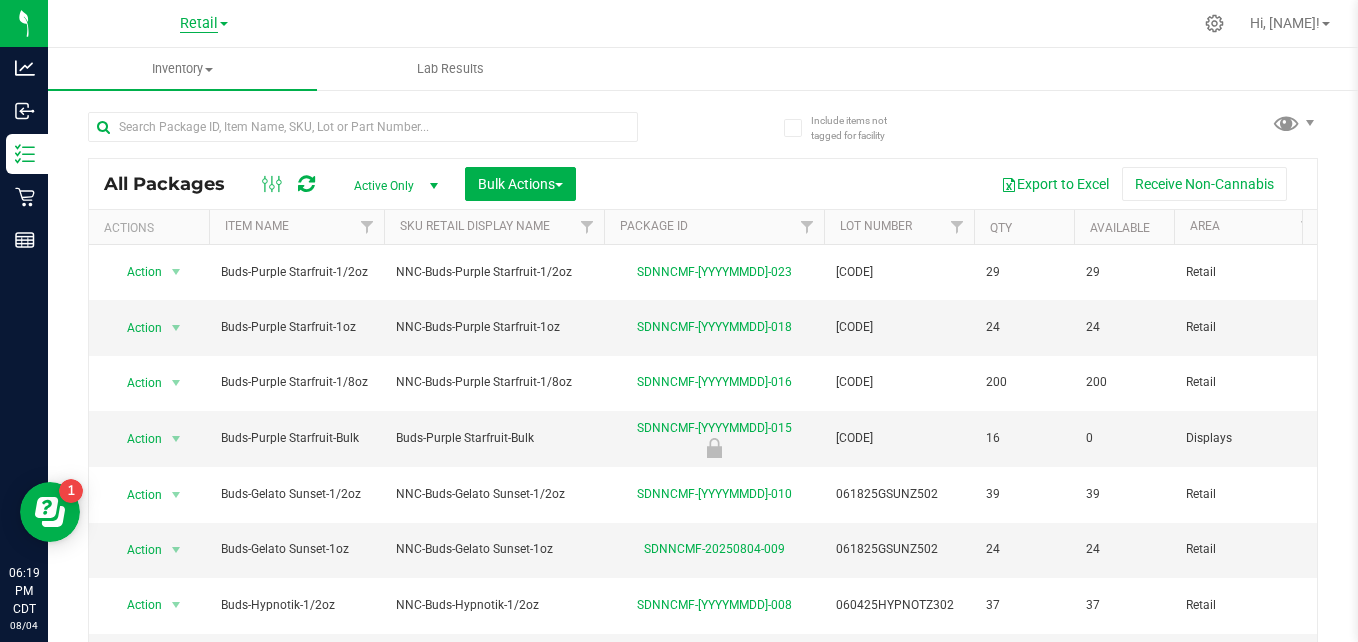 click on "Retail" at bounding box center [199, 24] 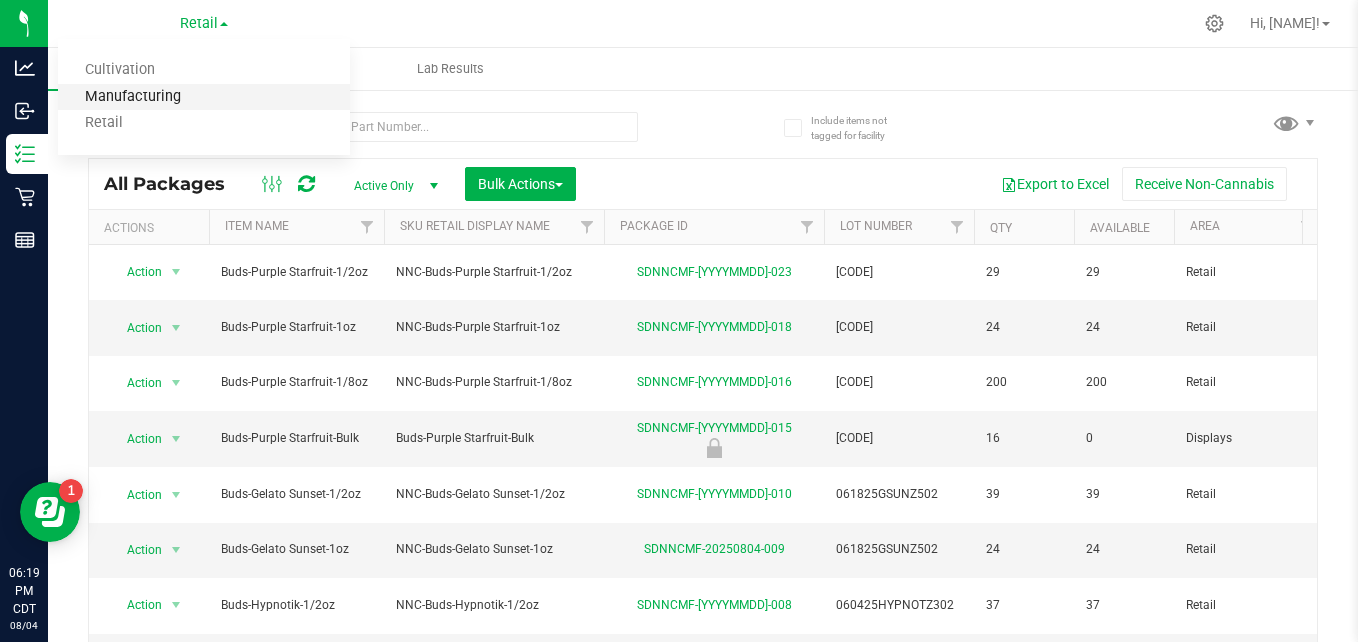 click on "Manufacturing" at bounding box center [204, 97] 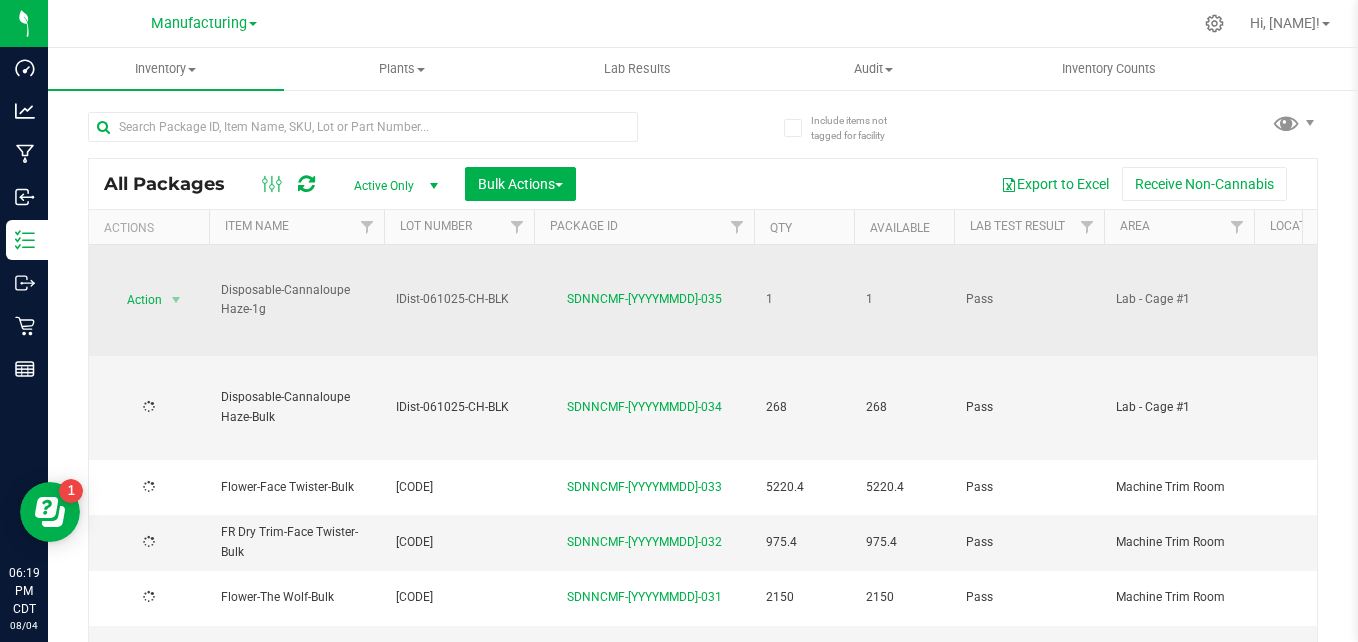 scroll, scrollTop: 0, scrollLeft: 107, axis: horizontal 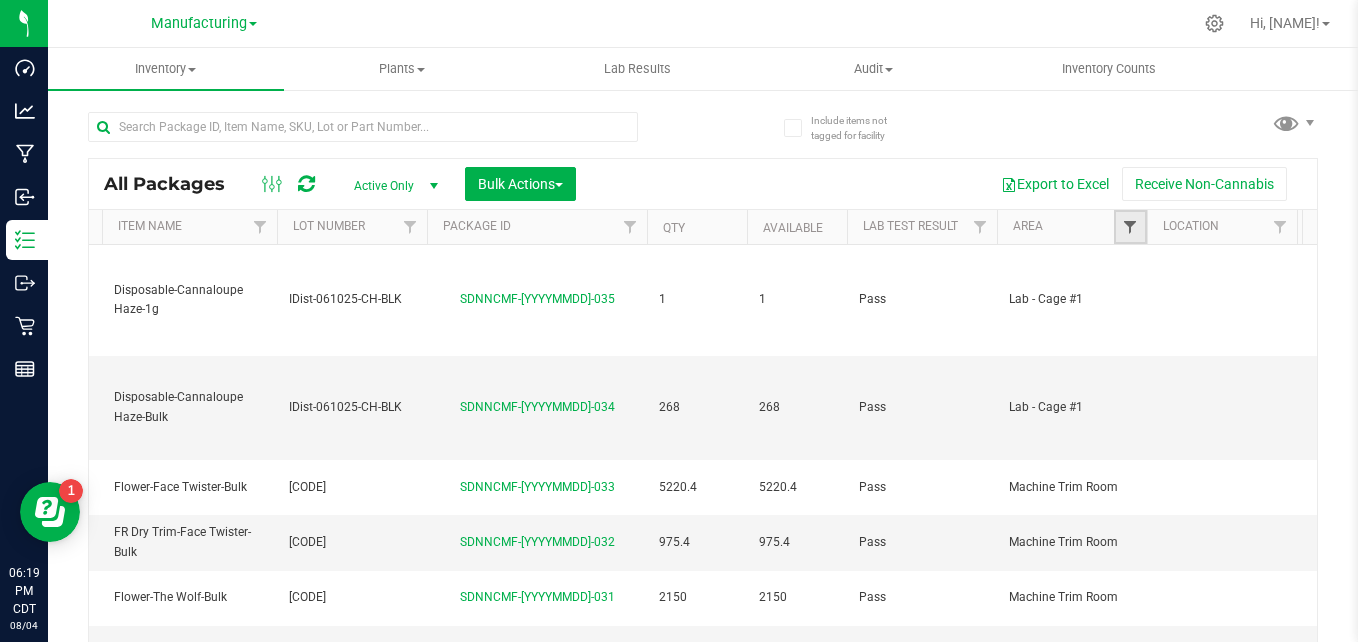 click at bounding box center [1130, 227] 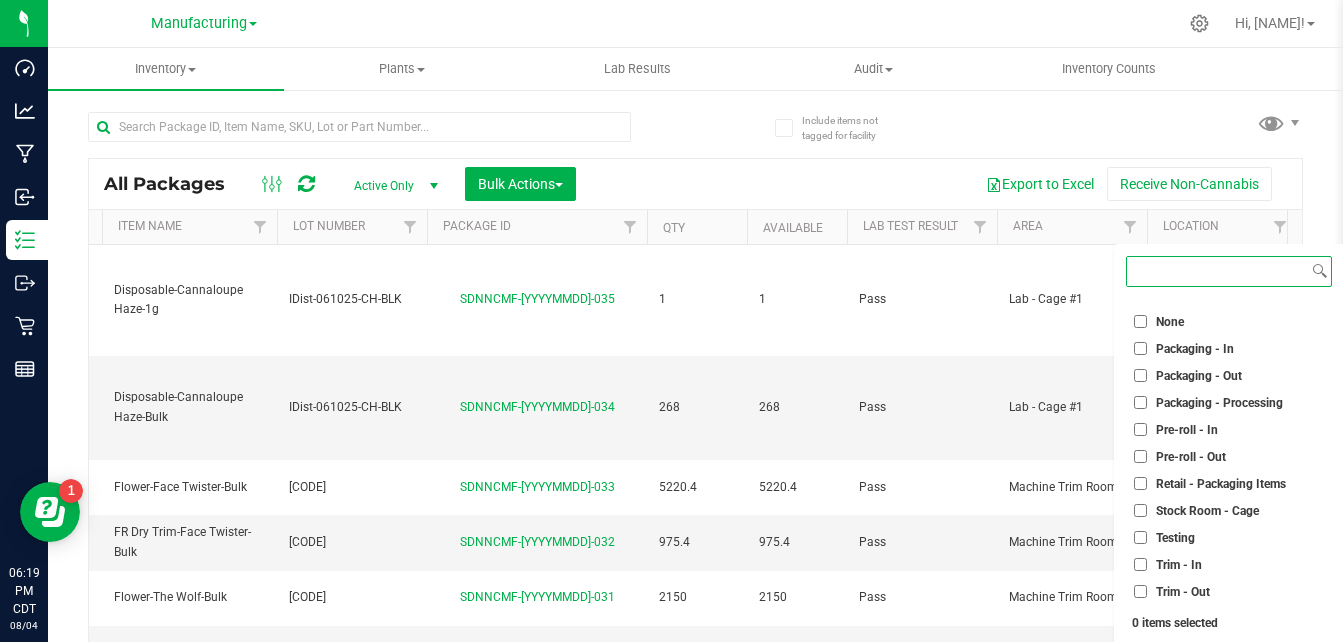 scroll, scrollTop: 531, scrollLeft: 0, axis: vertical 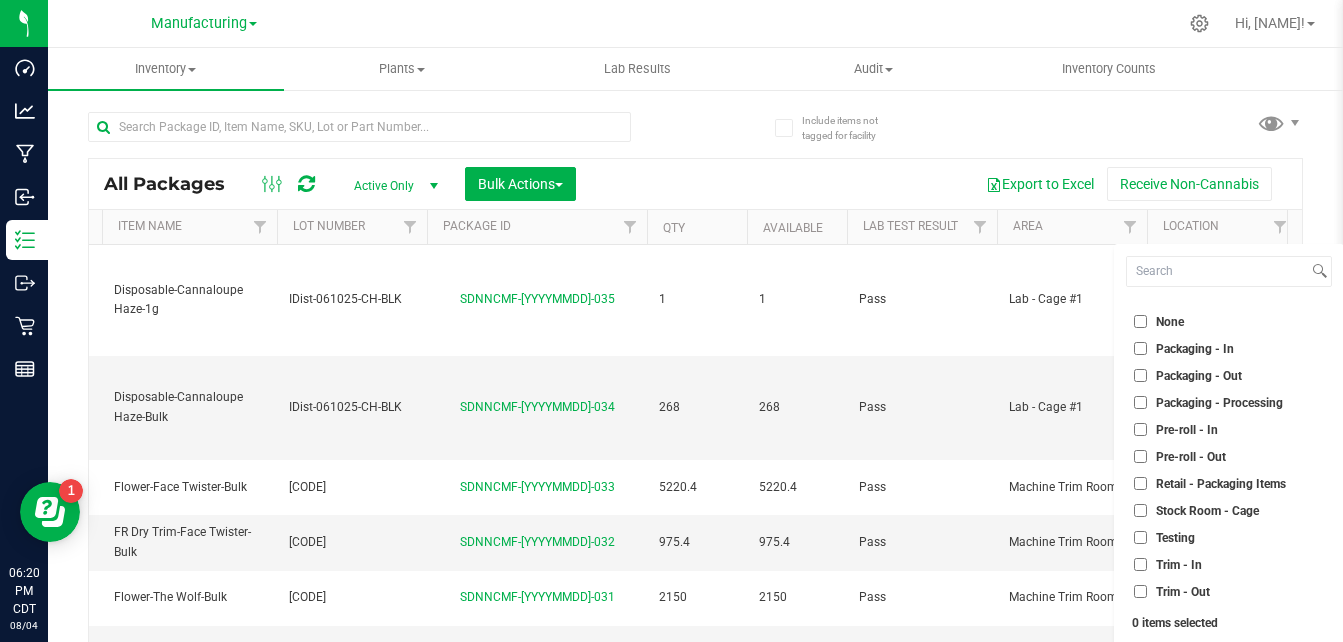 click on "Trim - Out" at bounding box center [1172, 591] 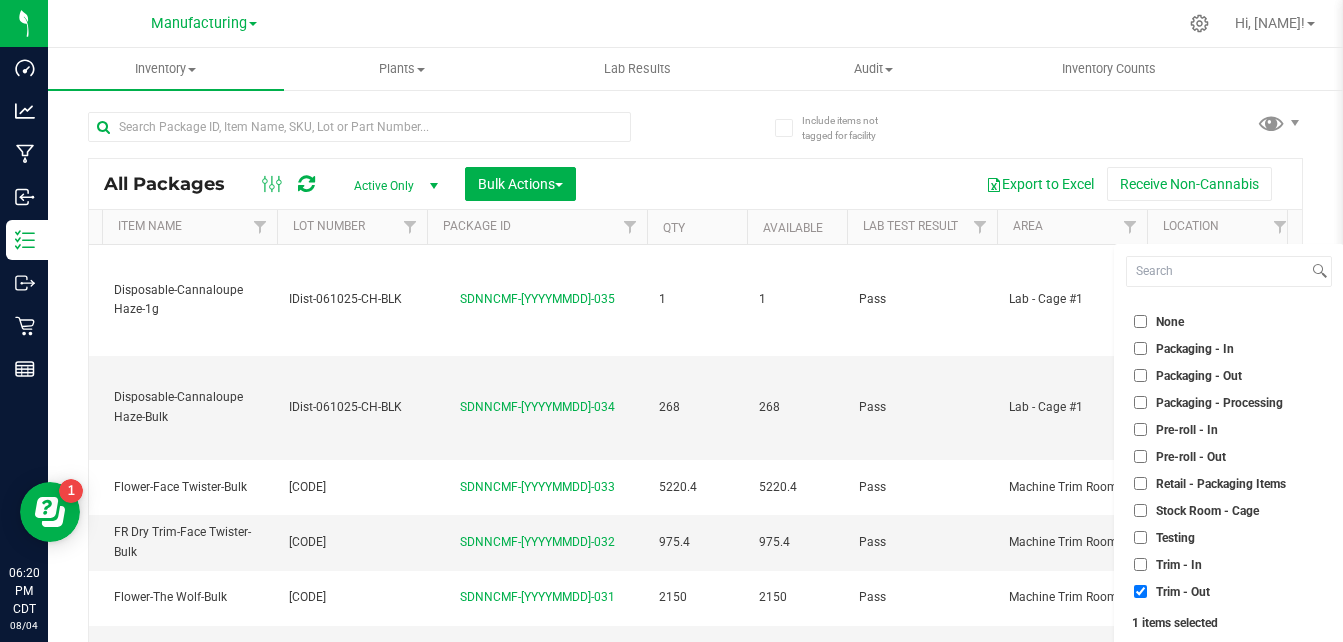 click on "Trim - In" at bounding box center [1140, 564] 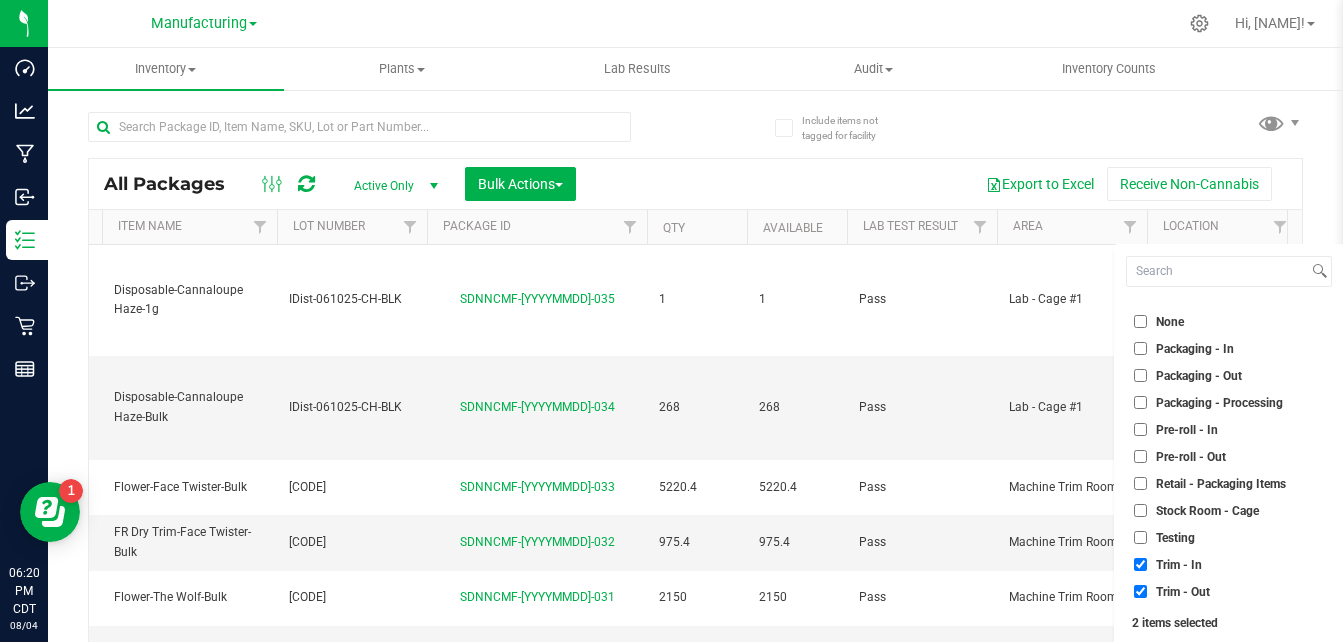 scroll, scrollTop: 53, scrollLeft: 0, axis: vertical 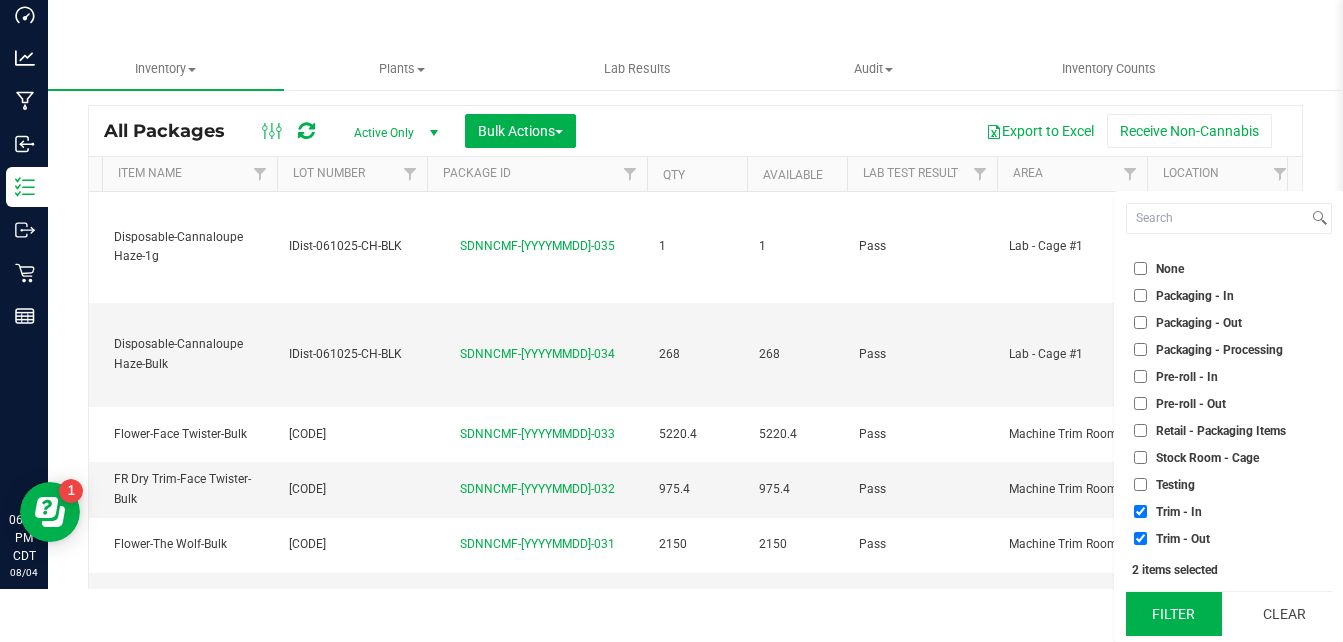 click on "Filter" at bounding box center [1174, 614] 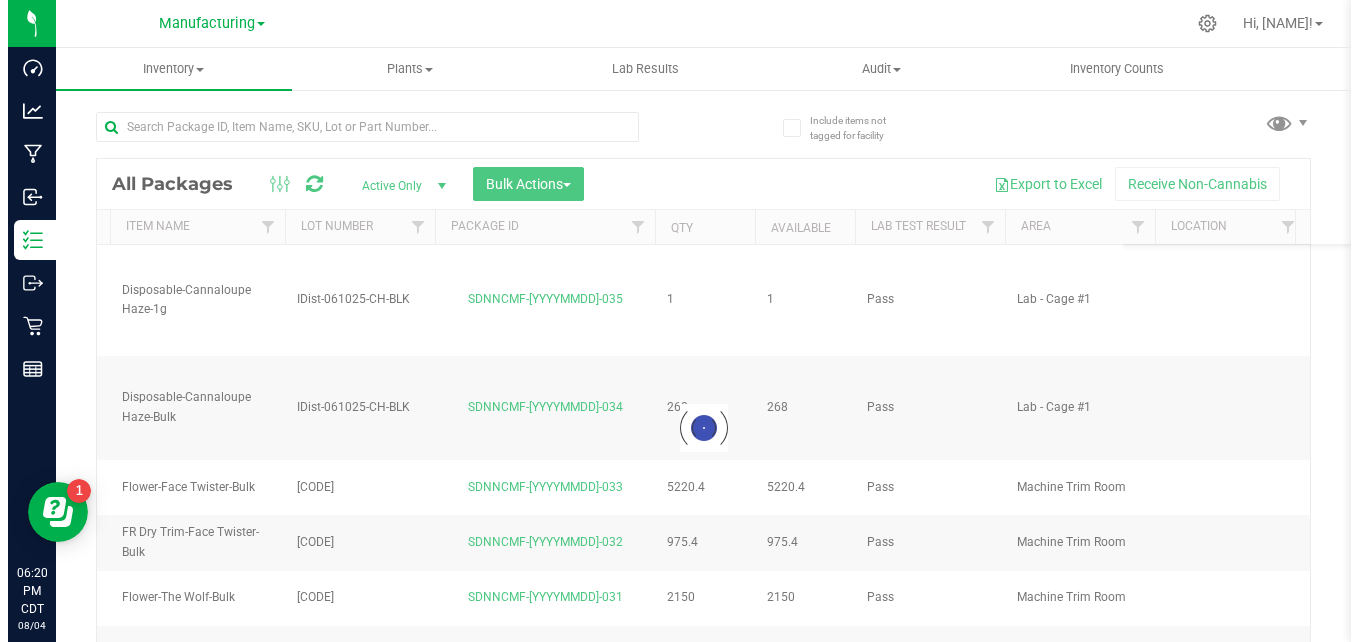 scroll, scrollTop: 0, scrollLeft: 0, axis: both 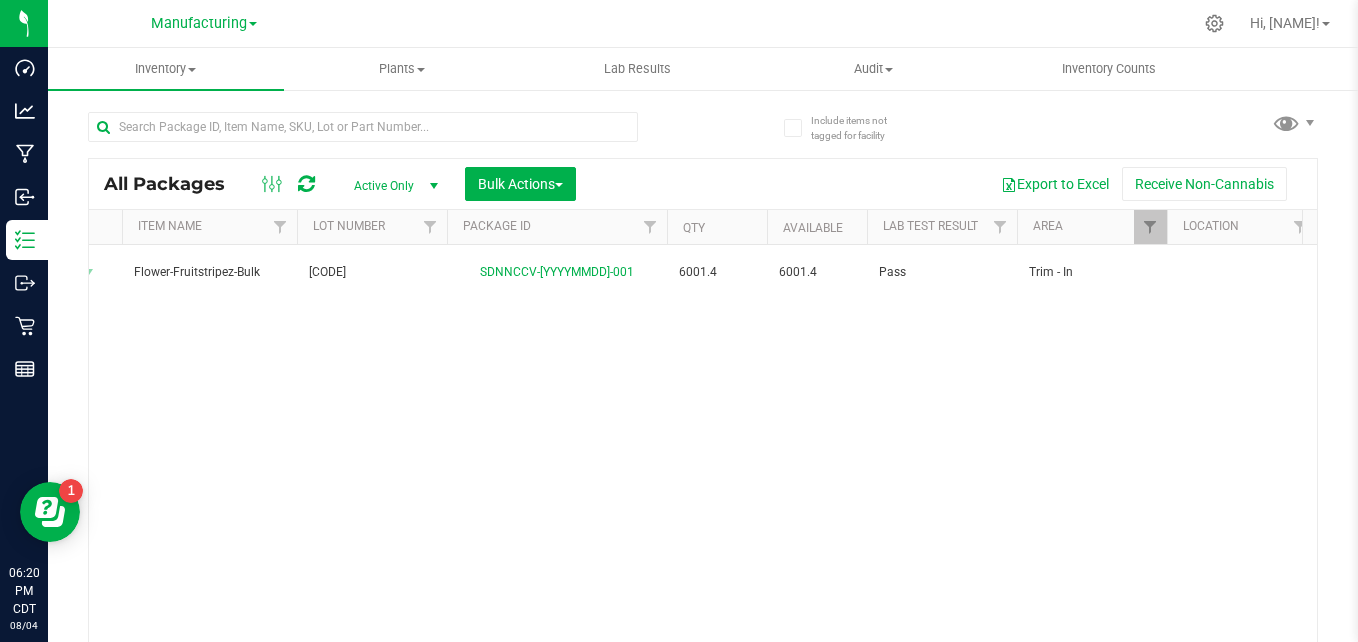 click on "Area" at bounding box center (1092, 227) 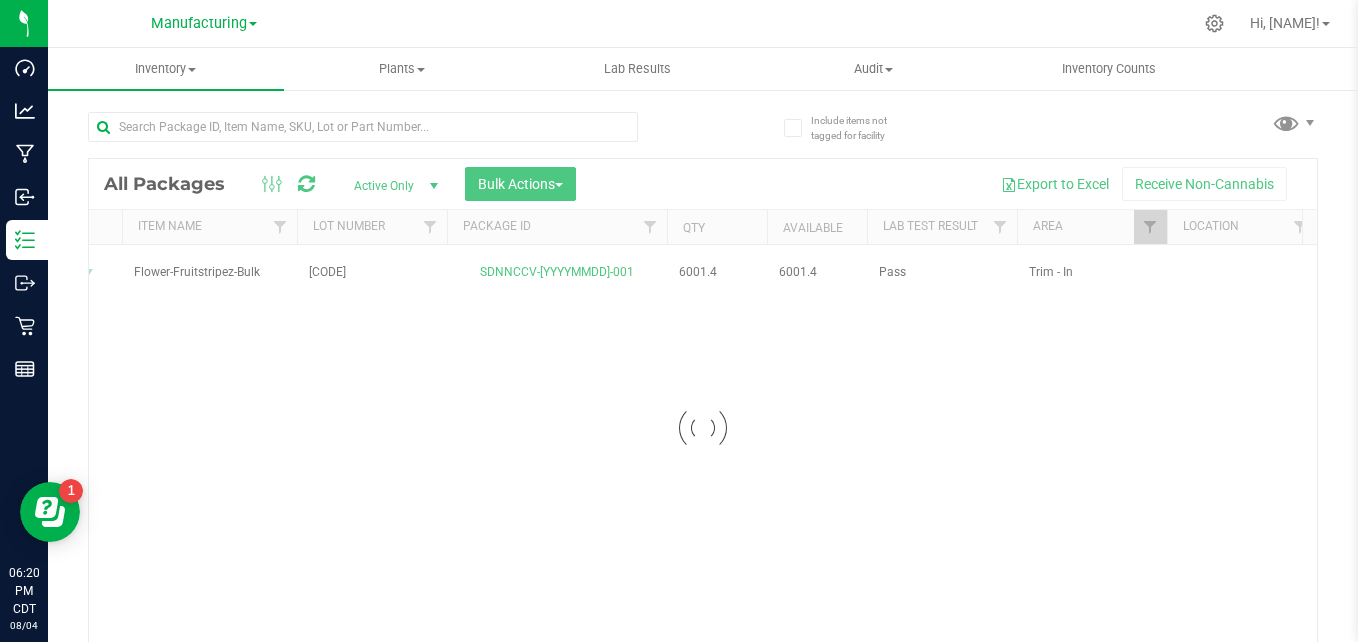 checkbox on "true" 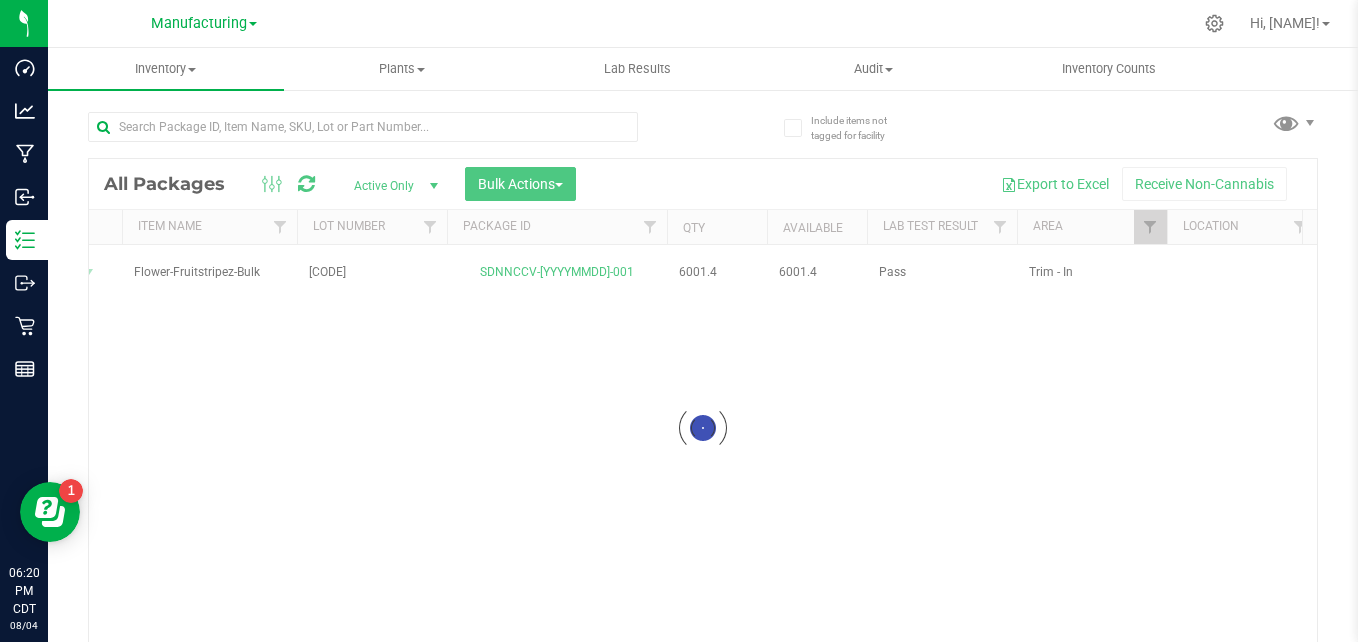 checkbox on "true" 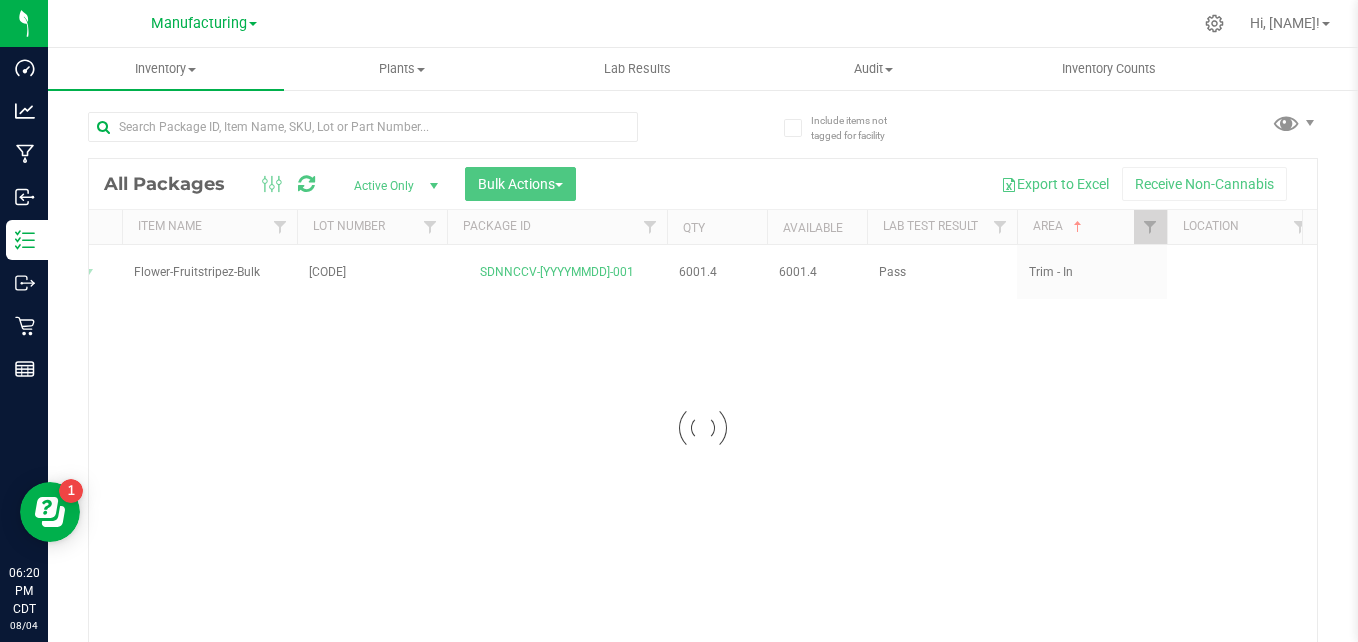 checkbox on "true" 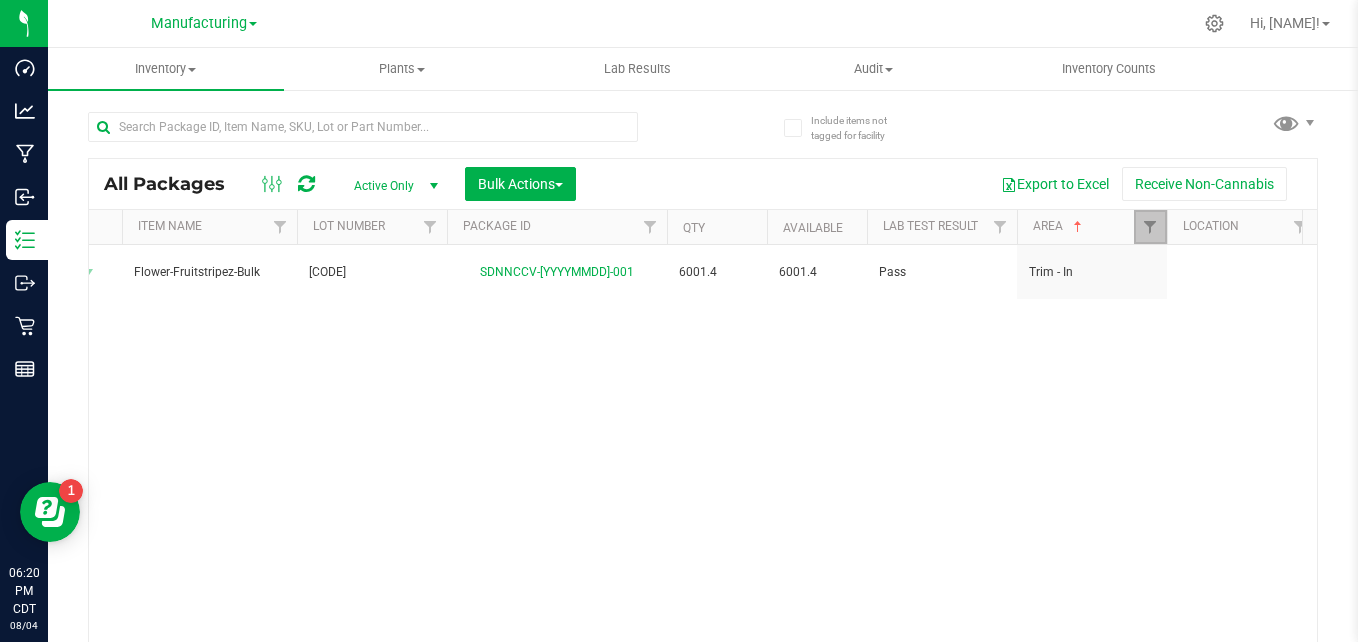 click at bounding box center [1150, 227] 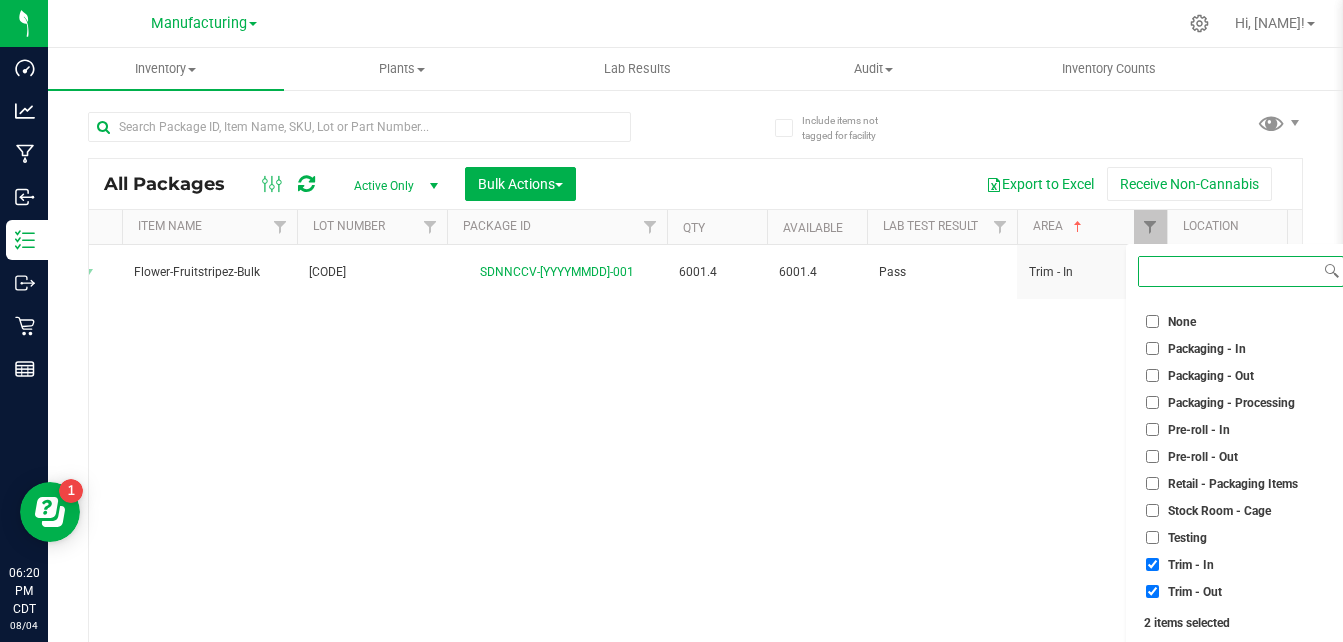 scroll, scrollTop: 53, scrollLeft: 0, axis: vertical 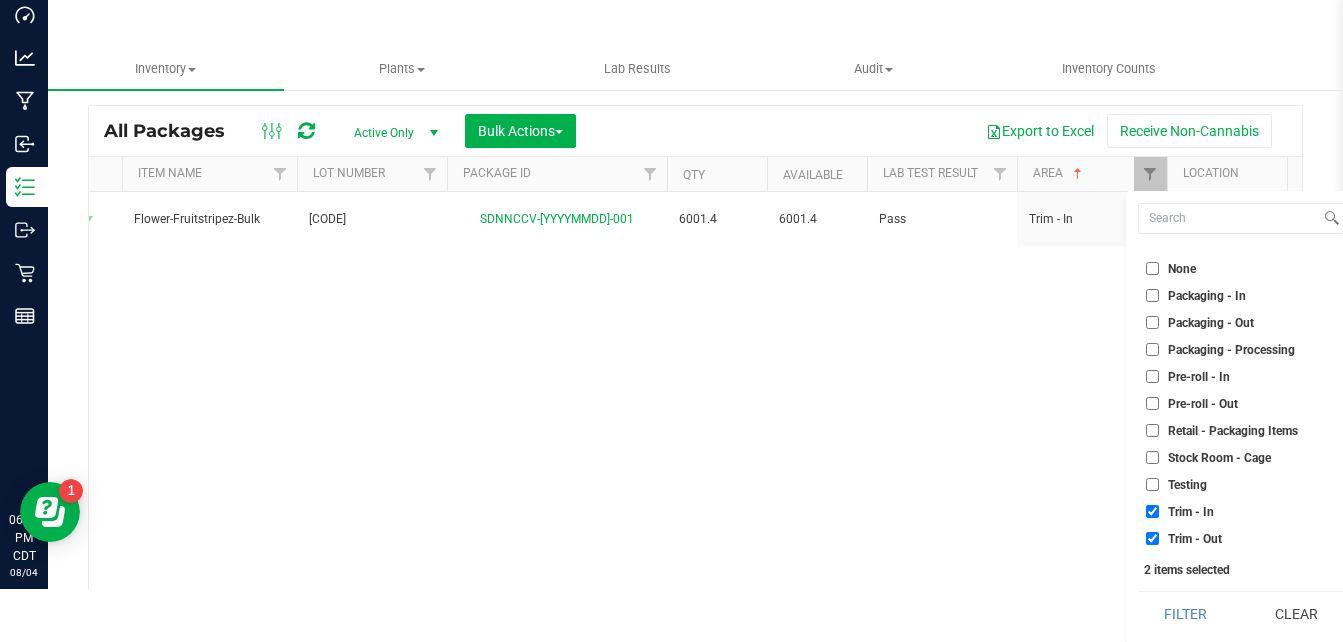 click on "Trim - Out" at bounding box center (1152, 538) 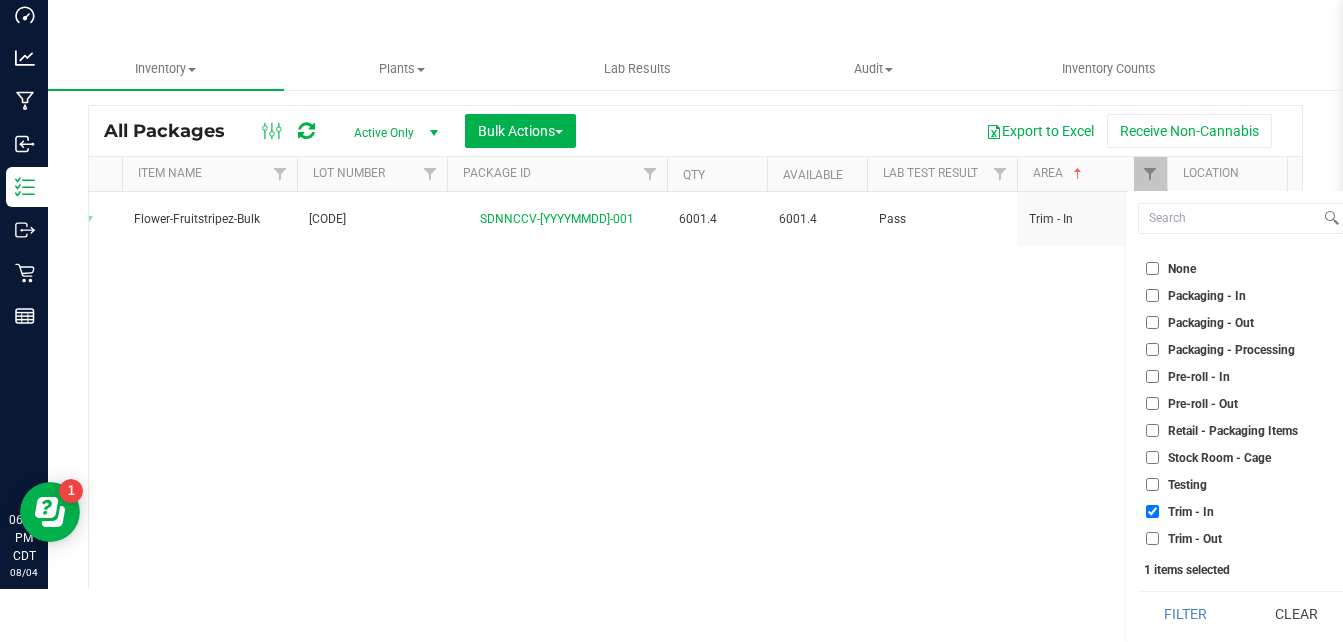 click on "Trim - In" at bounding box center [1241, 511] 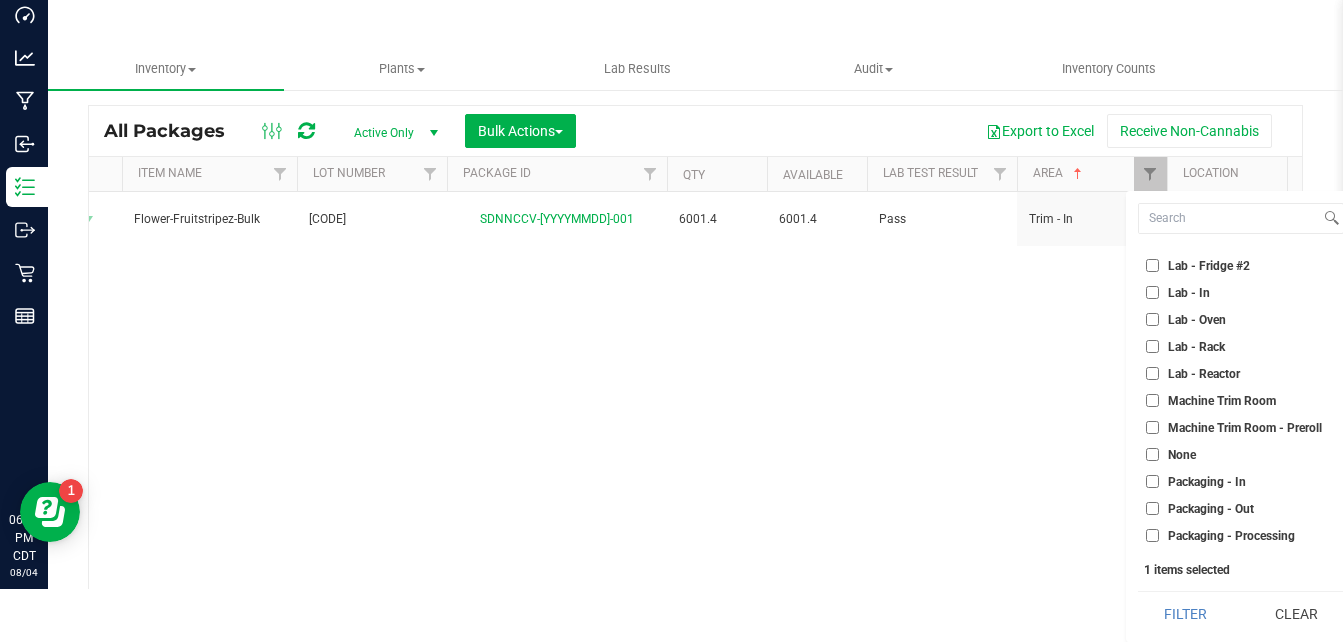 scroll, scrollTop: 343, scrollLeft: 0, axis: vertical 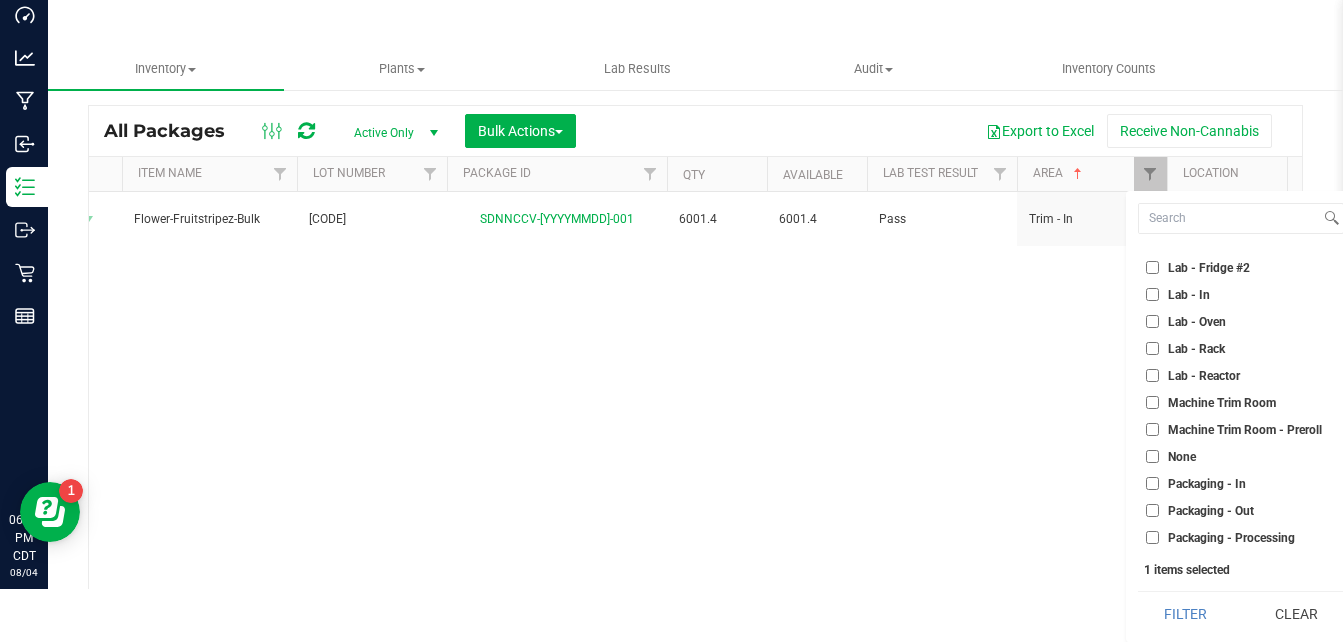 click on "Machine Trim Room" at bounding box center (1152, 402) 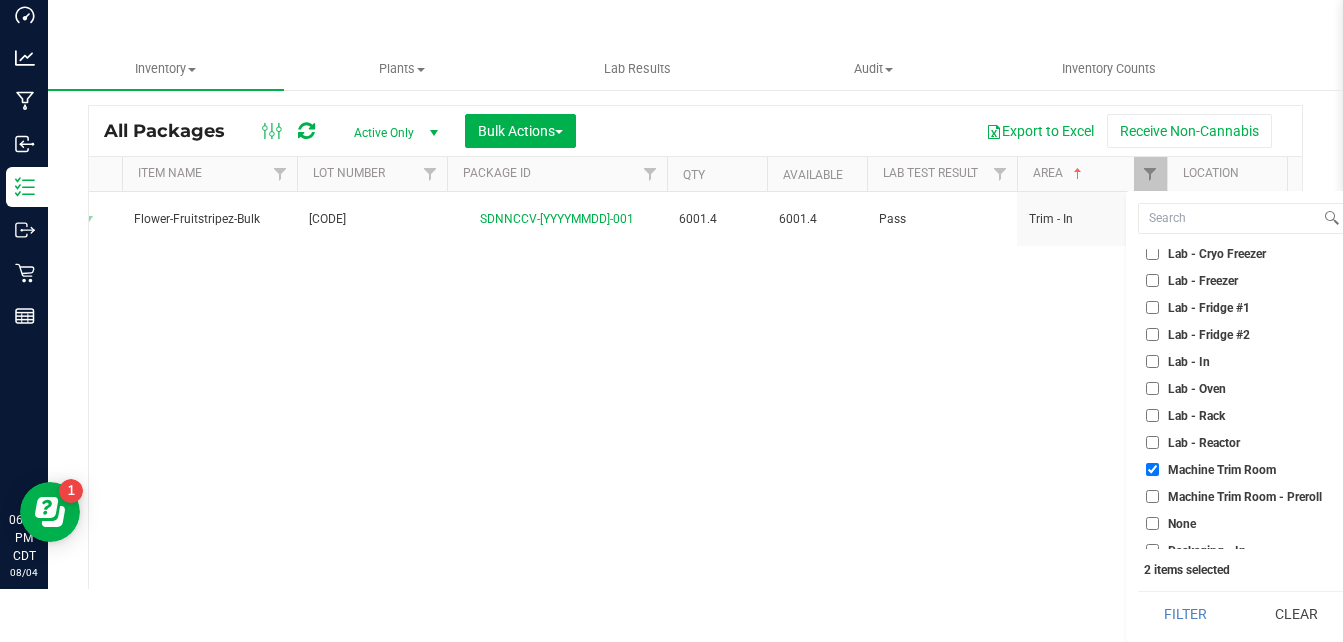 scroll, scrollTop: 275, scrollLeft: 0, axis: vertical 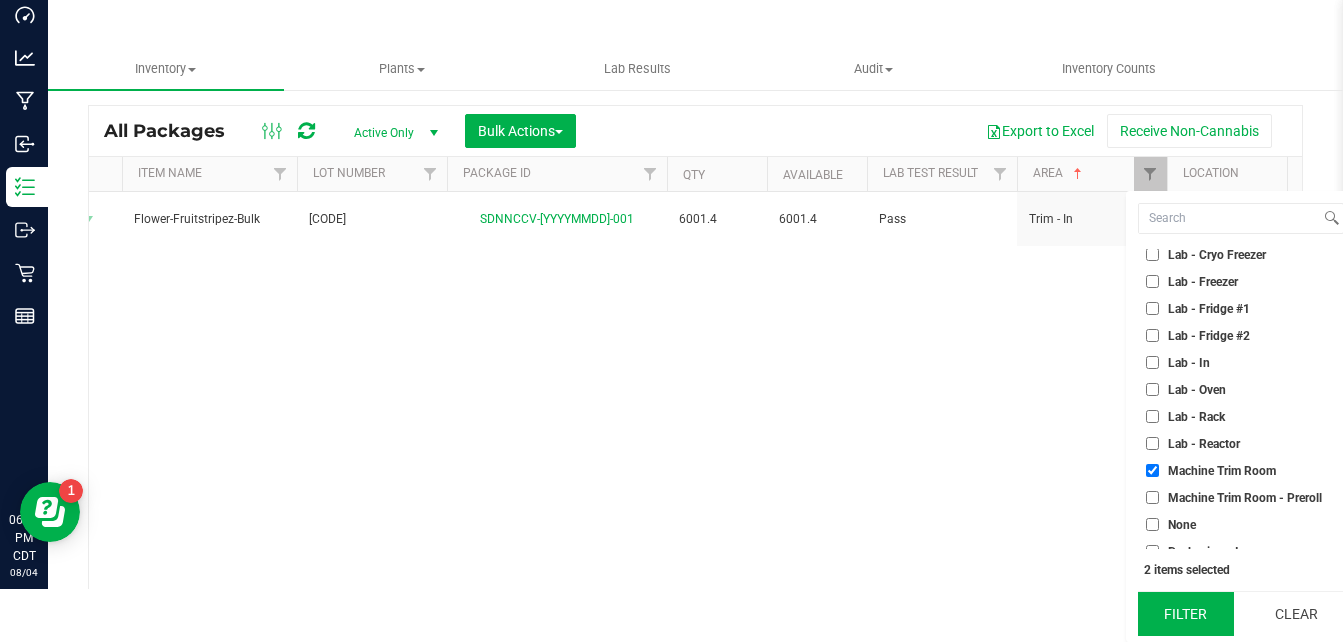 click on "Filter" at bounding box center (1186, 614) 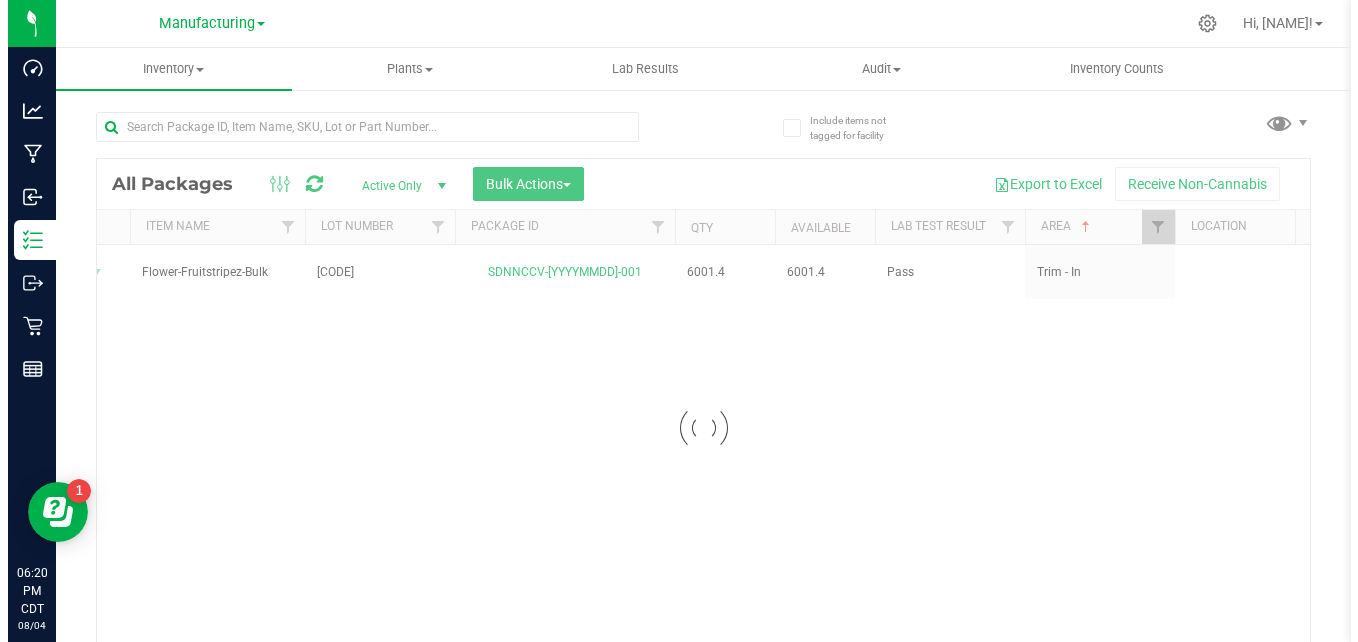 scroll, scrollTop: 0, scrollLeft: 0, axis: both 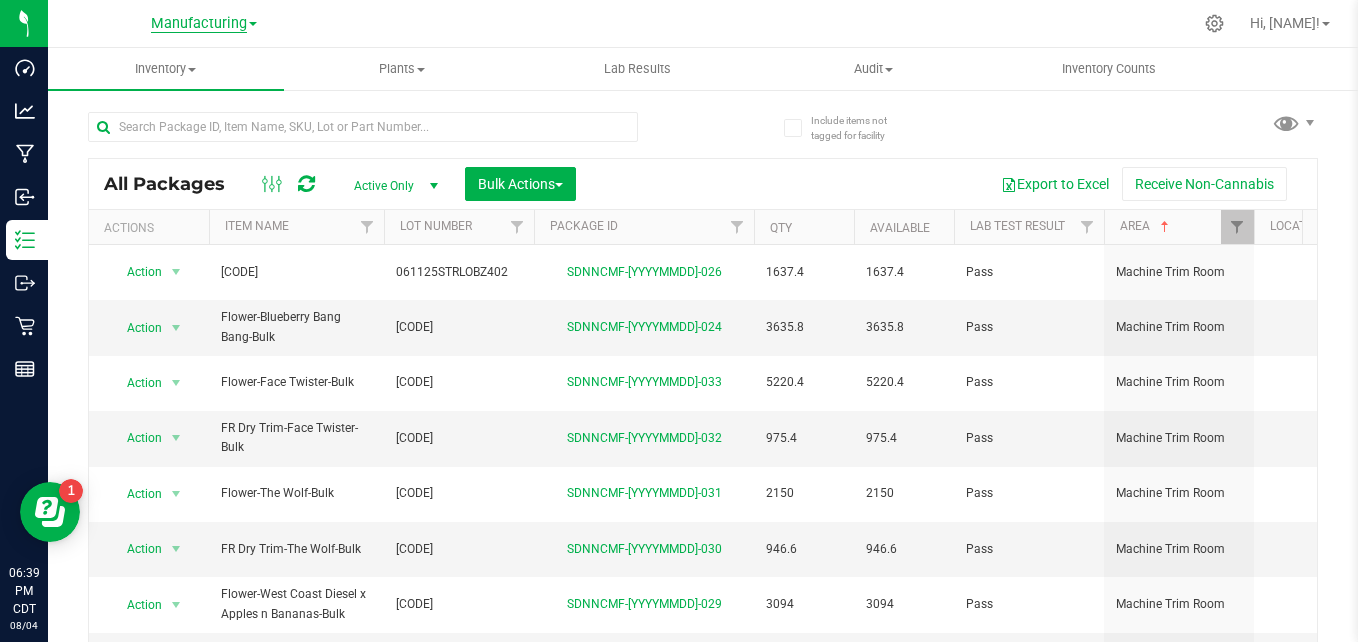 click on "Manufacturing" at bounding box center [199, 24] 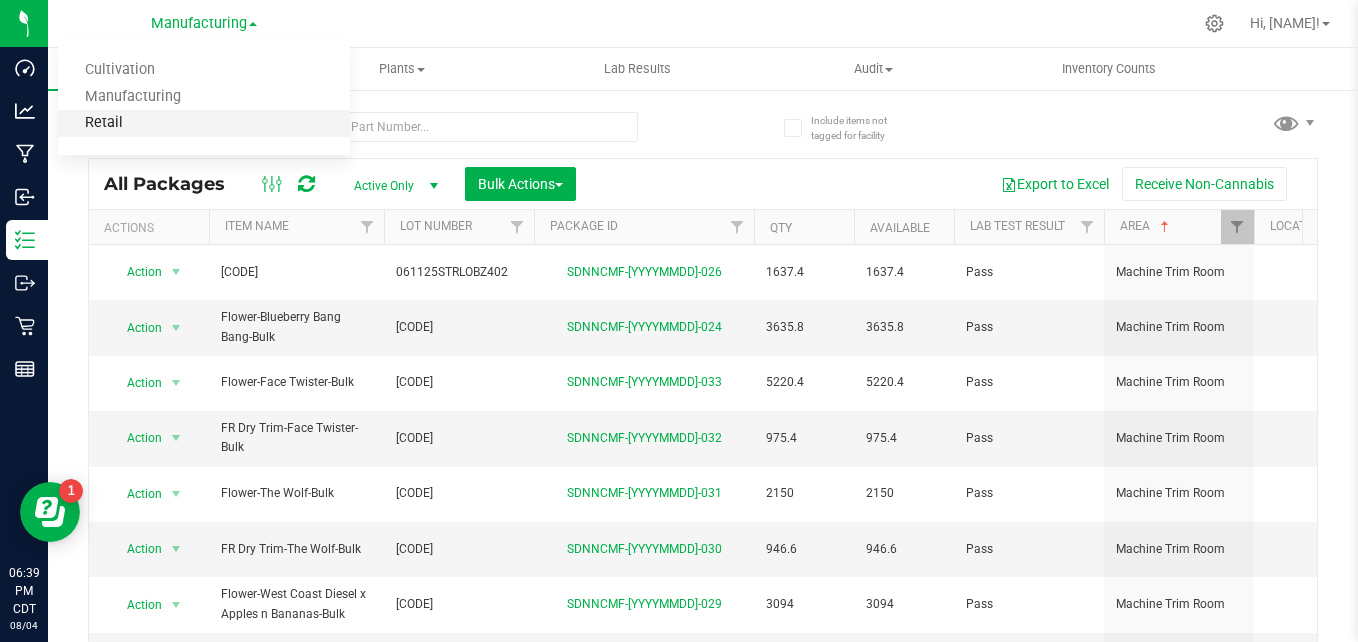click on "Retail" at bounding box center [204, 123] 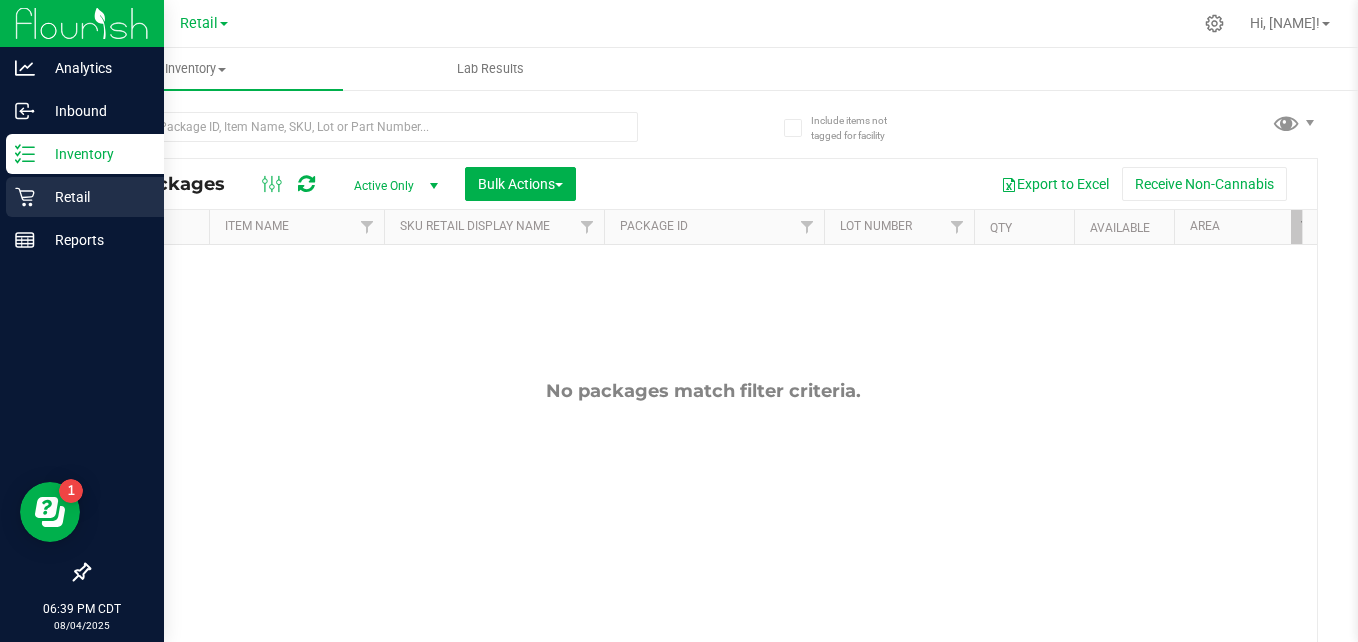 click 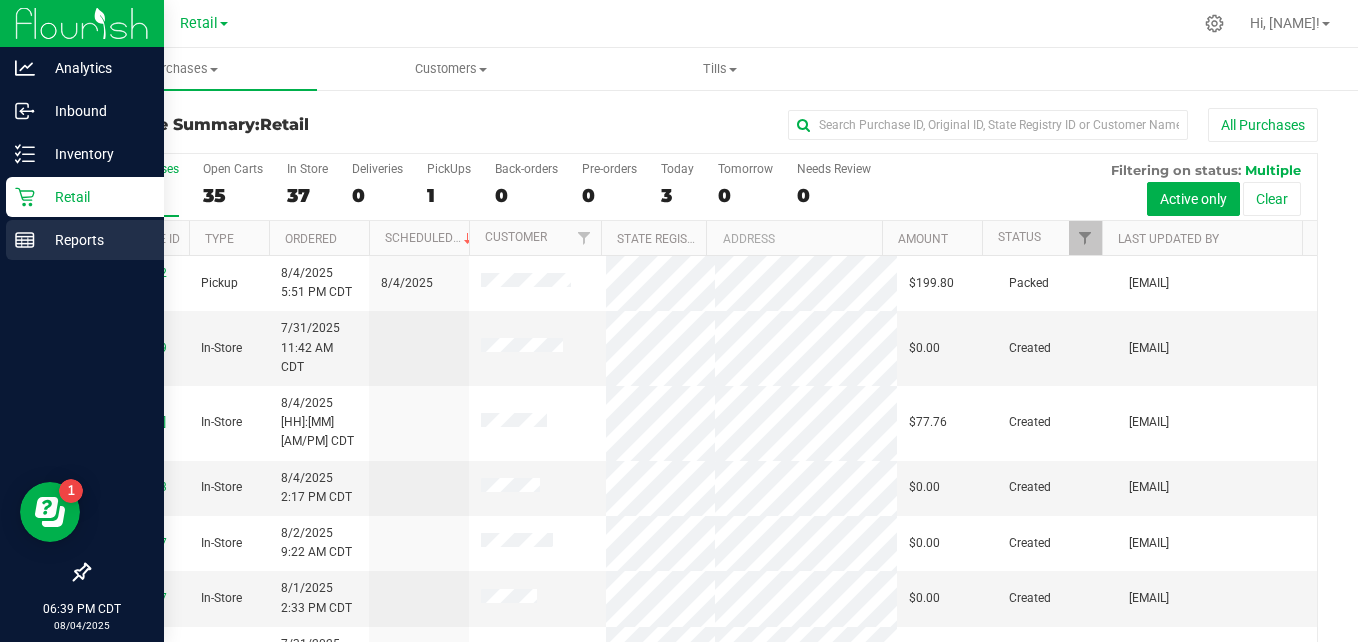 click 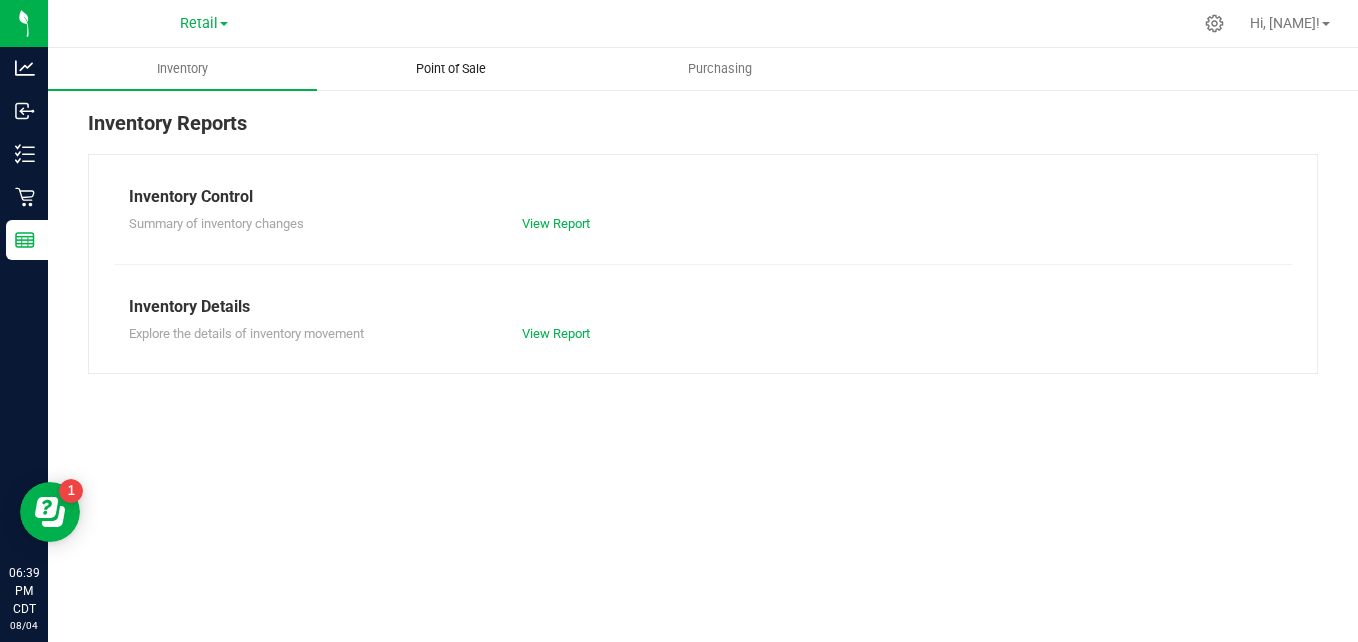 click on "Point of Sale" at bounding box center (451, 69) 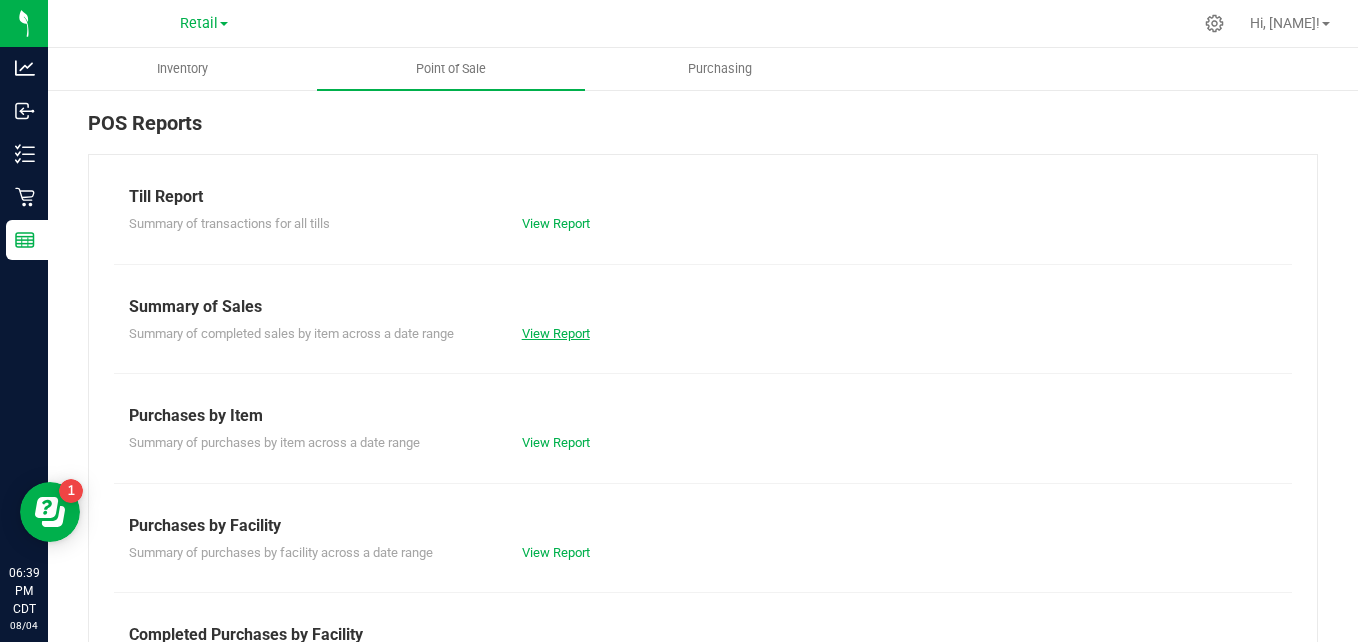 click on "View Report" at bounding box center (556, 333) 